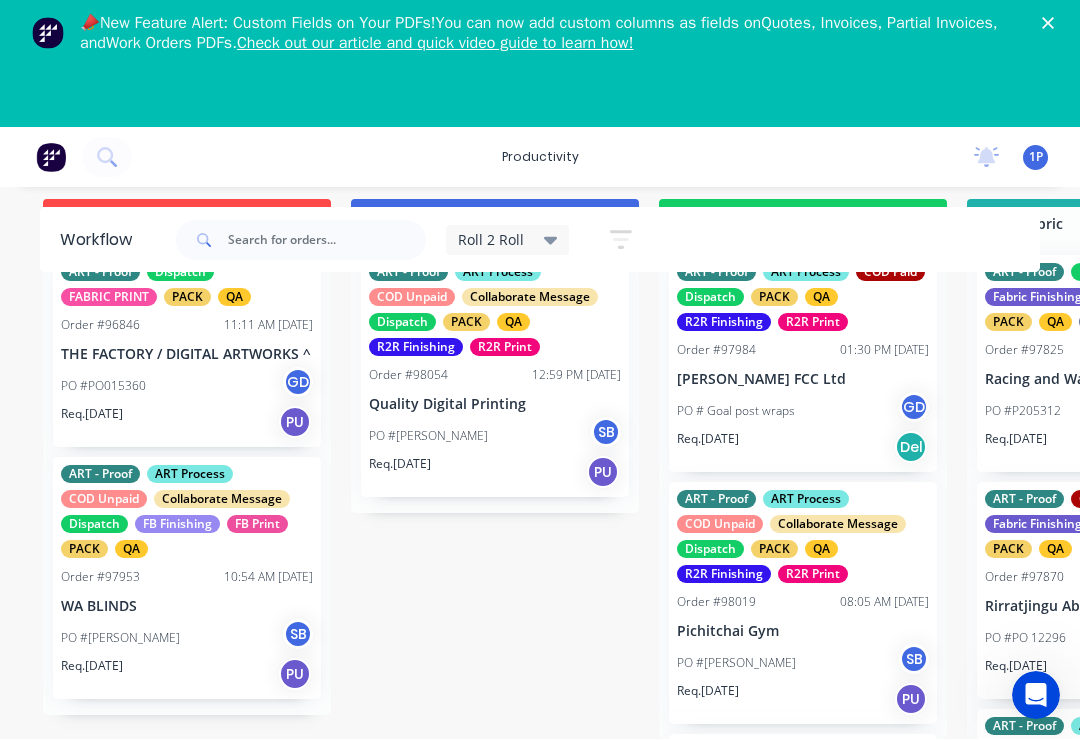 scroll, scrollTop: 0, scrollLeft: 0, axis: both 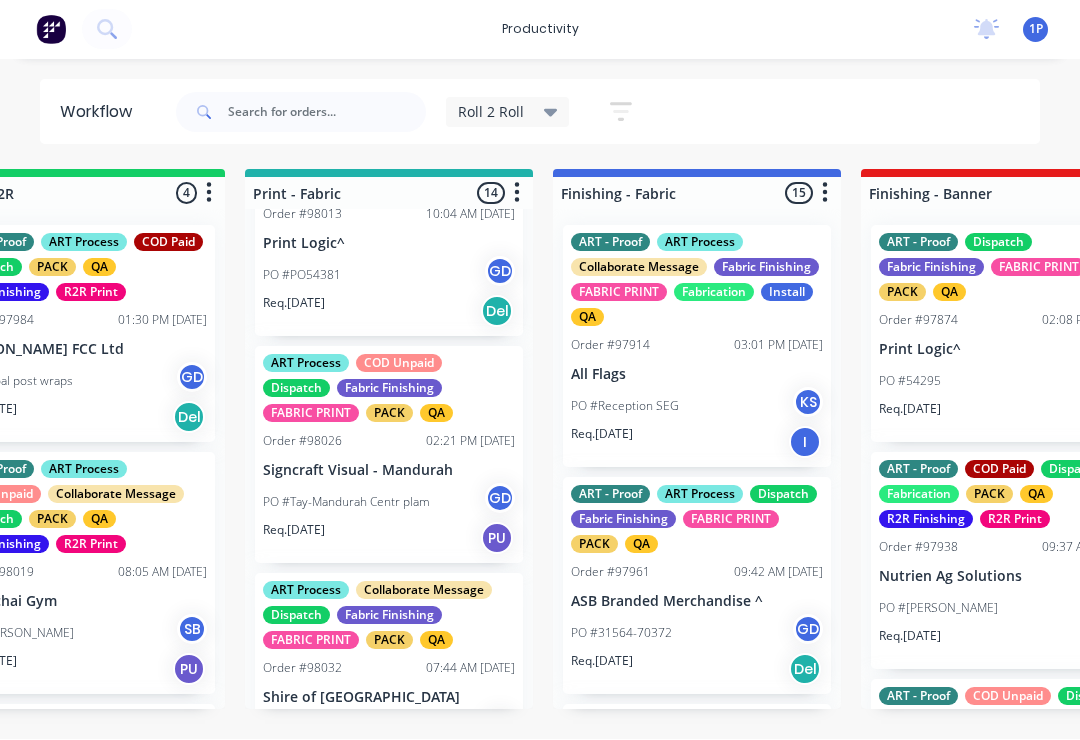 click on "Signcraft Visual - Mandurah" at bounding box center (389, 471) 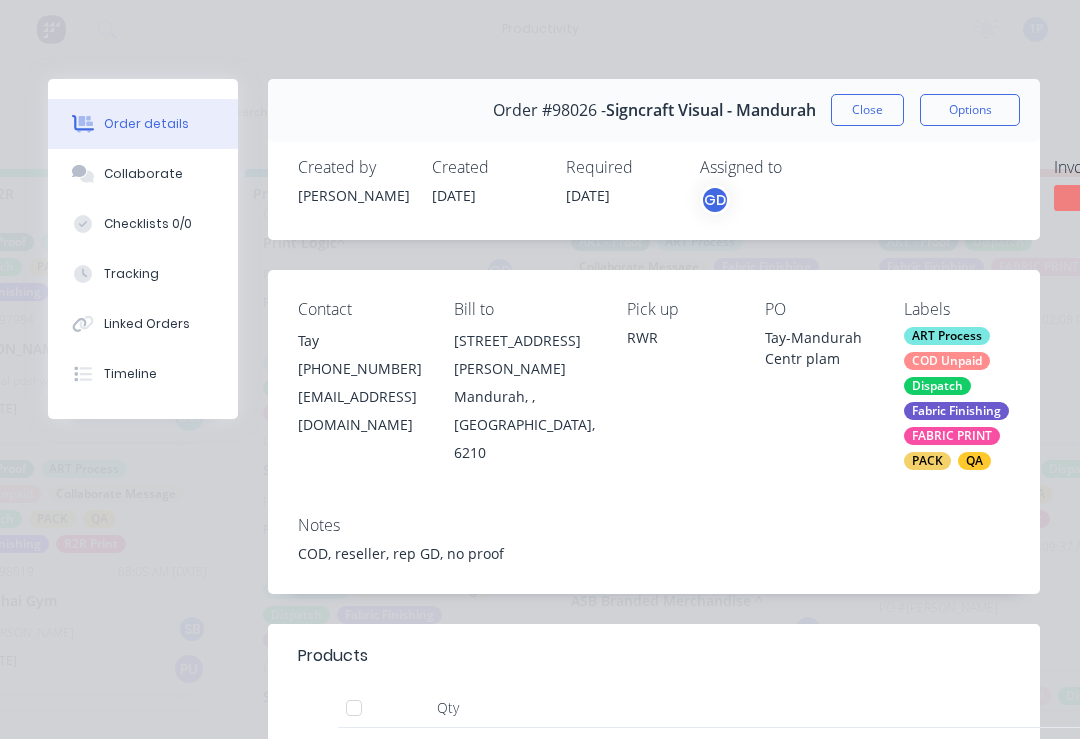 click on "Tracking" at bounding box center [131, 275] 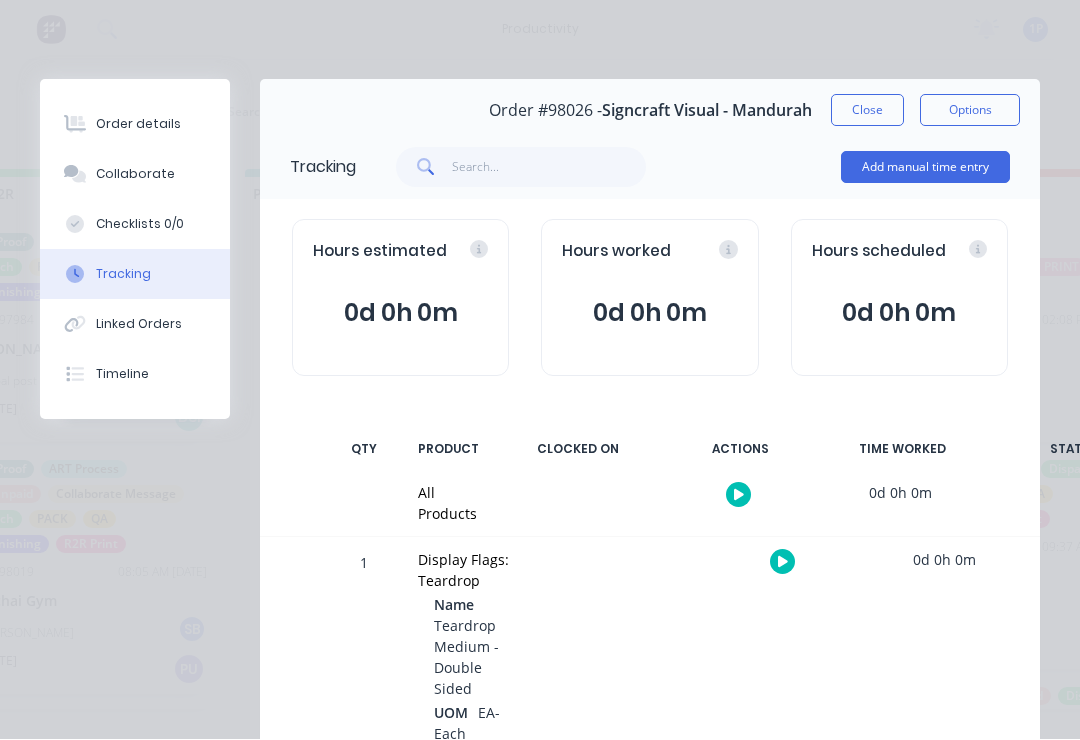 click at bounding box center [782, 562] 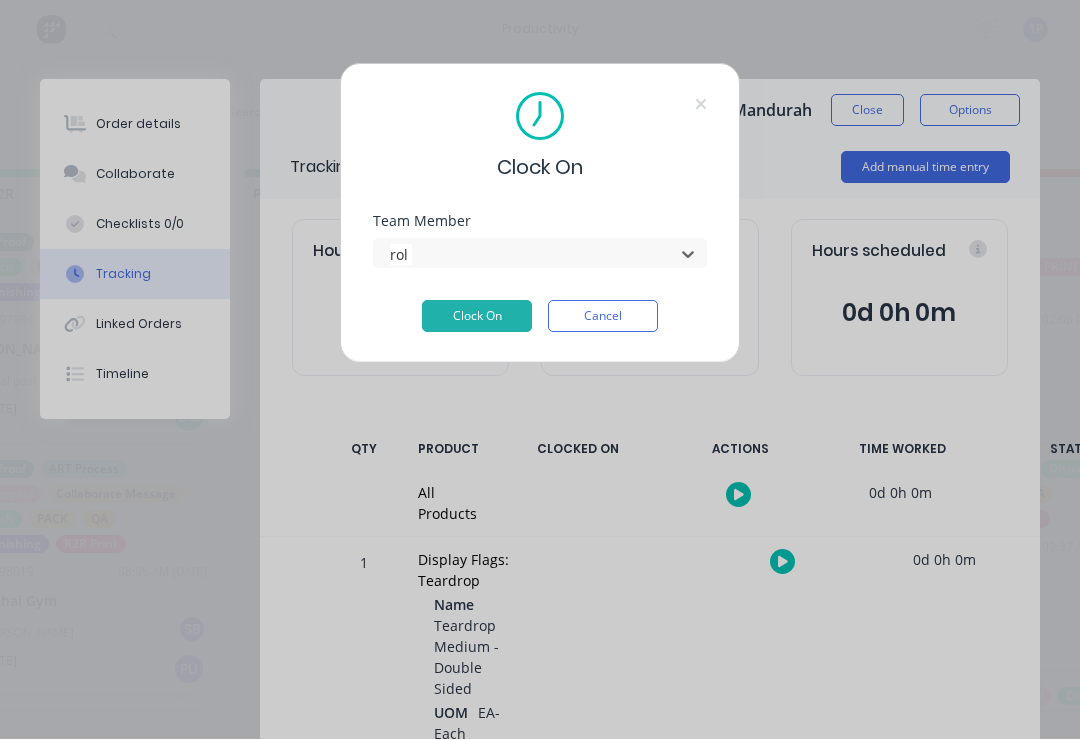 type on "roll" 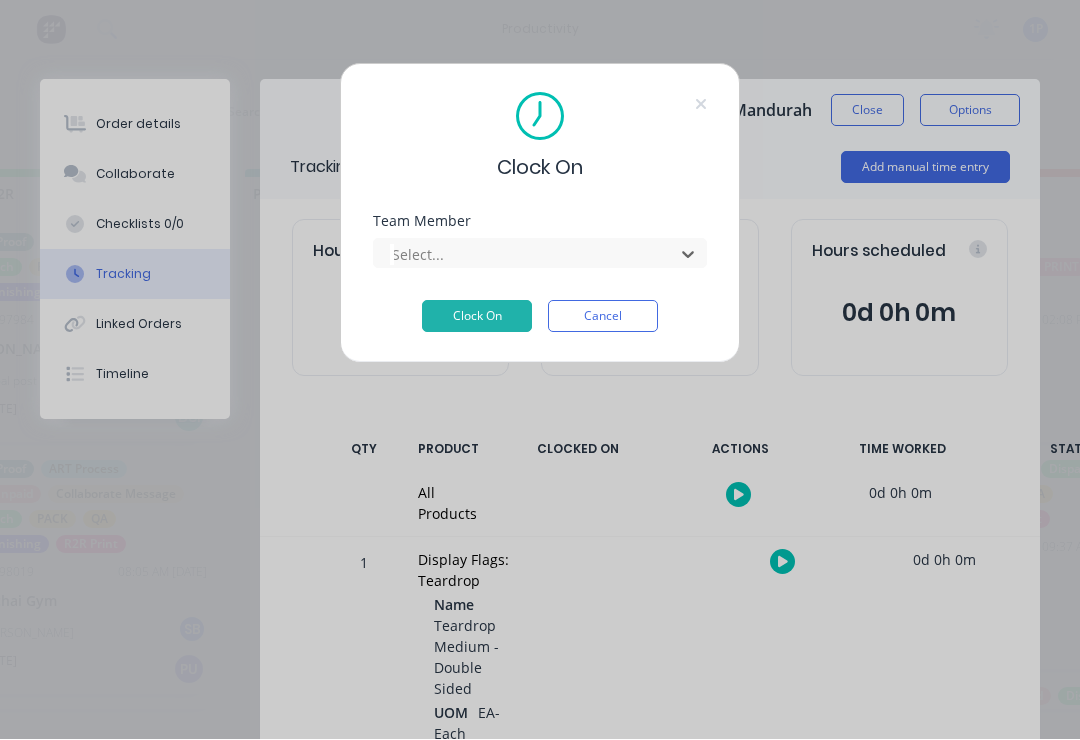 click on "Clock On" at bounding box center [477, 317] 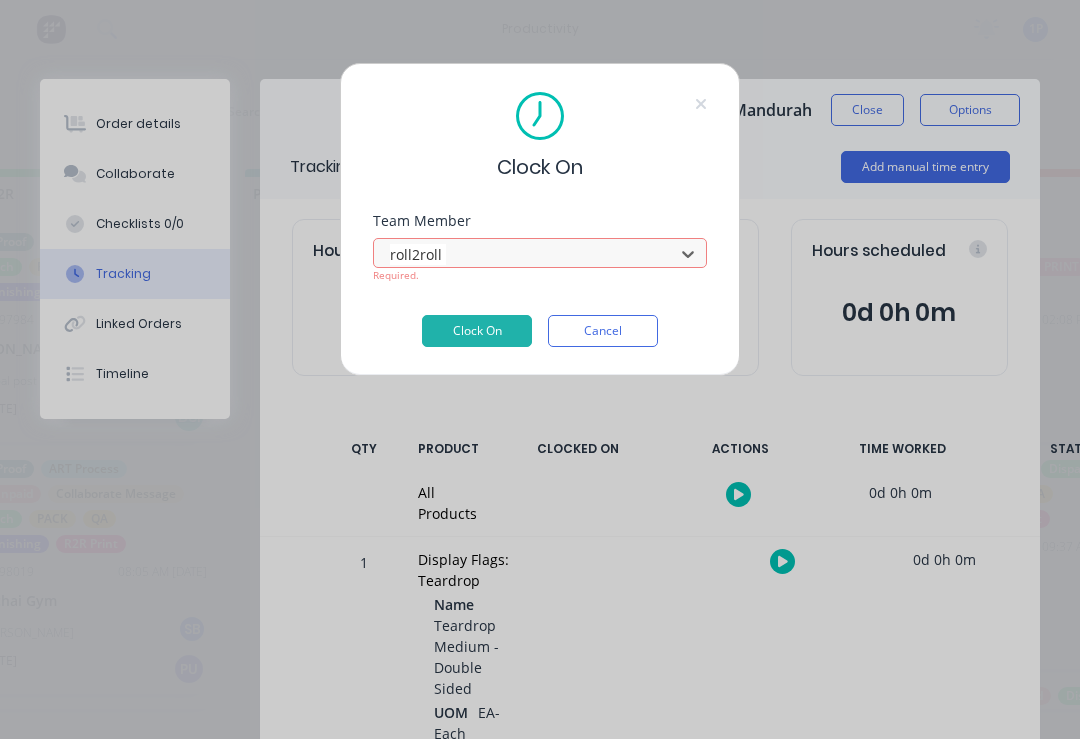 type on "roll2roll" 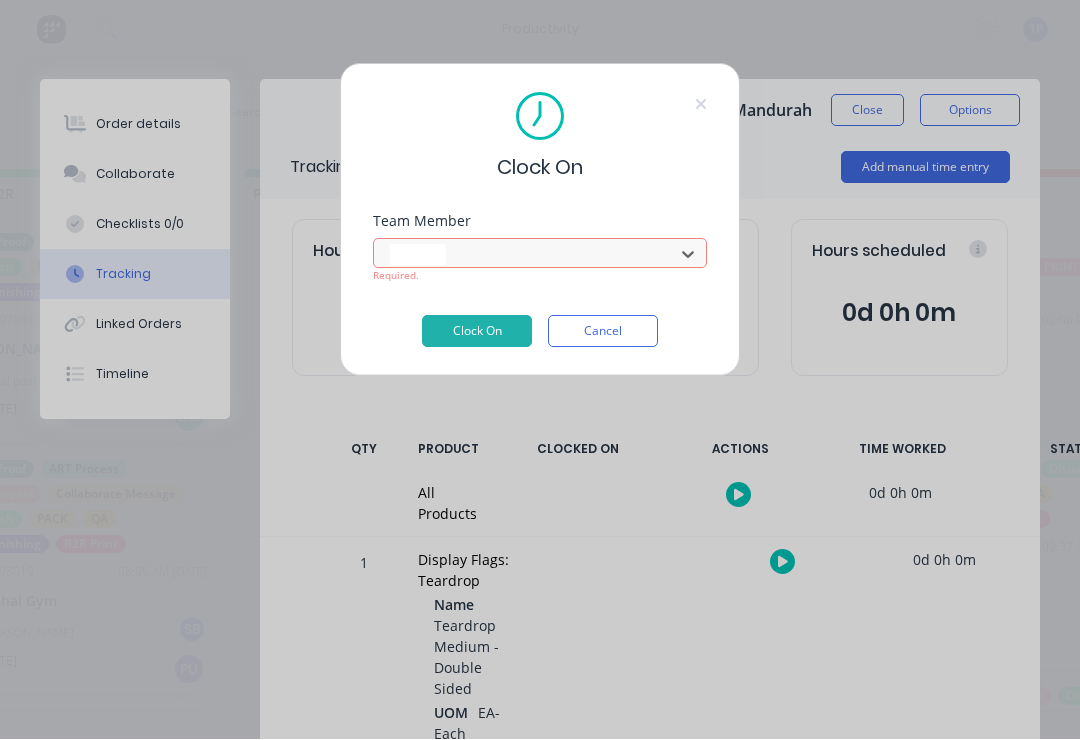 click on "Clock On" at bounding box center (477, 332) 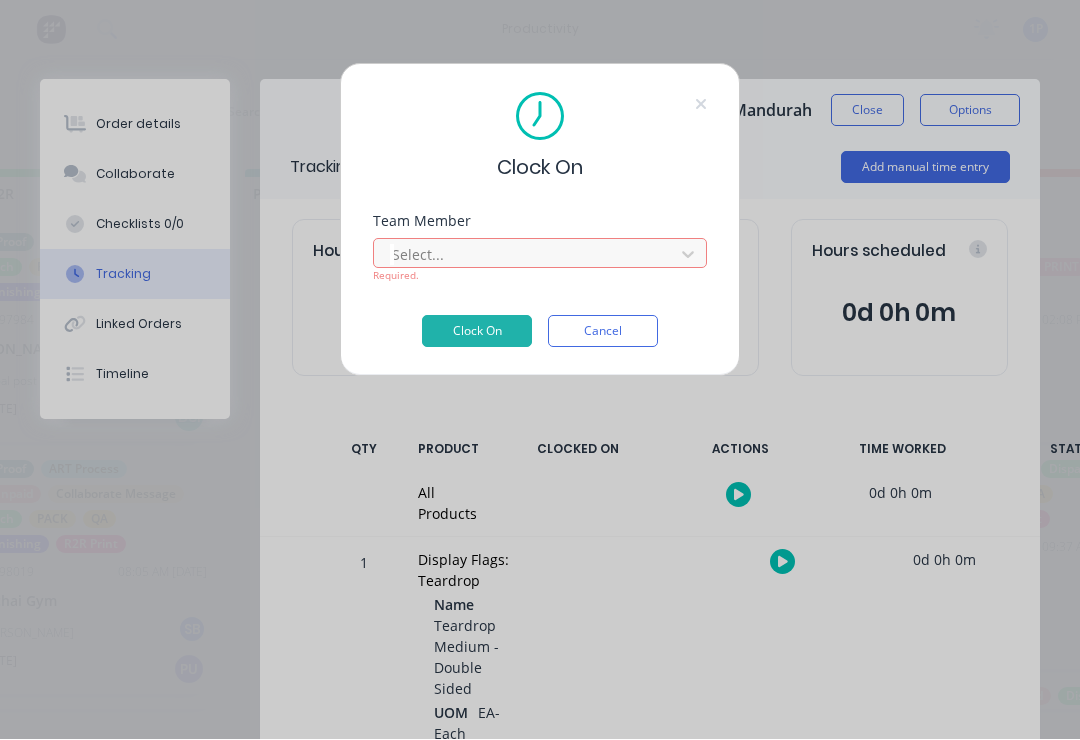 click on "Clock On" at bounding box center [477, 332] 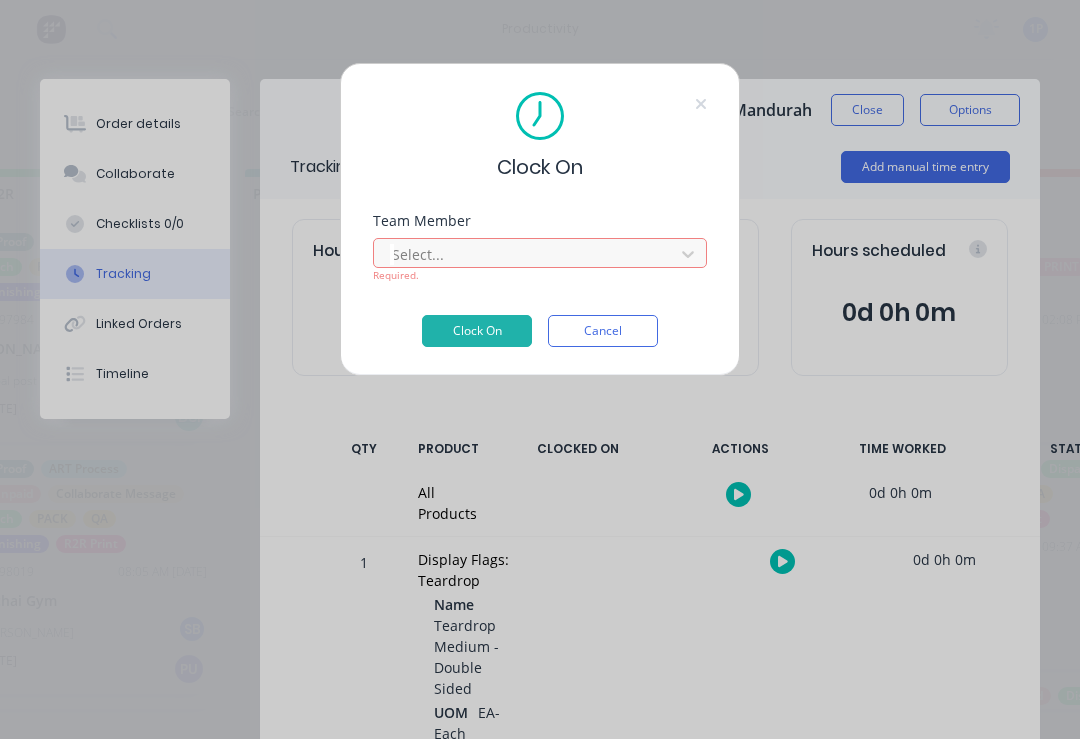 click on "Cancel" at bounding box center (603, 332) 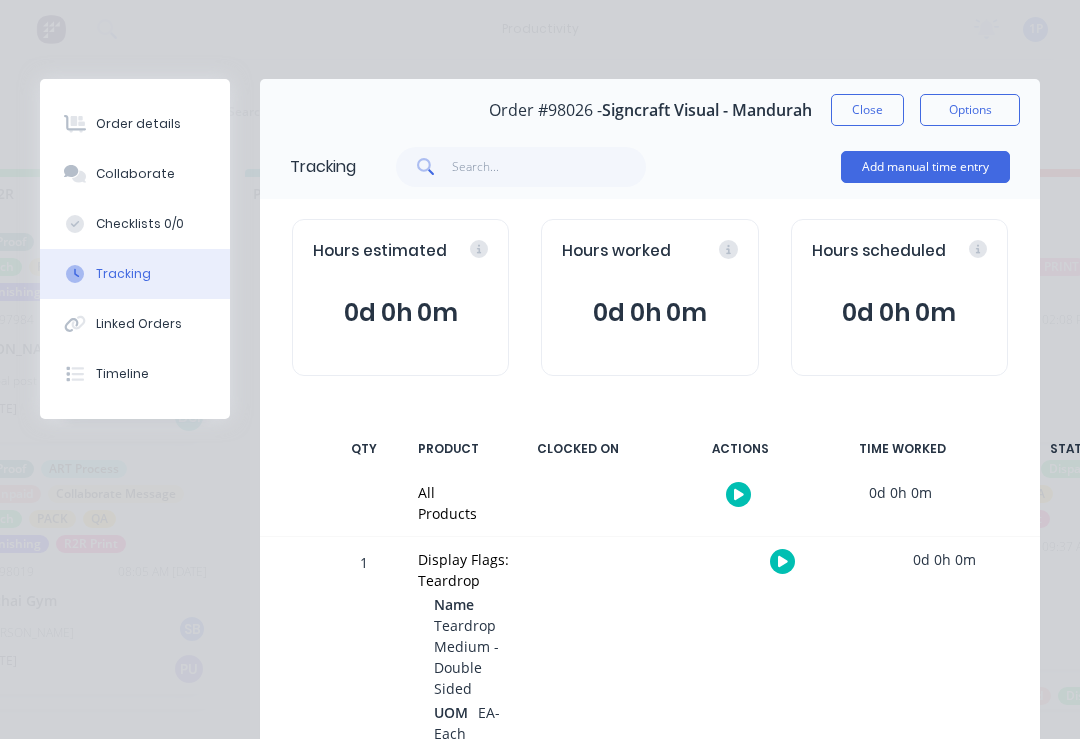 click 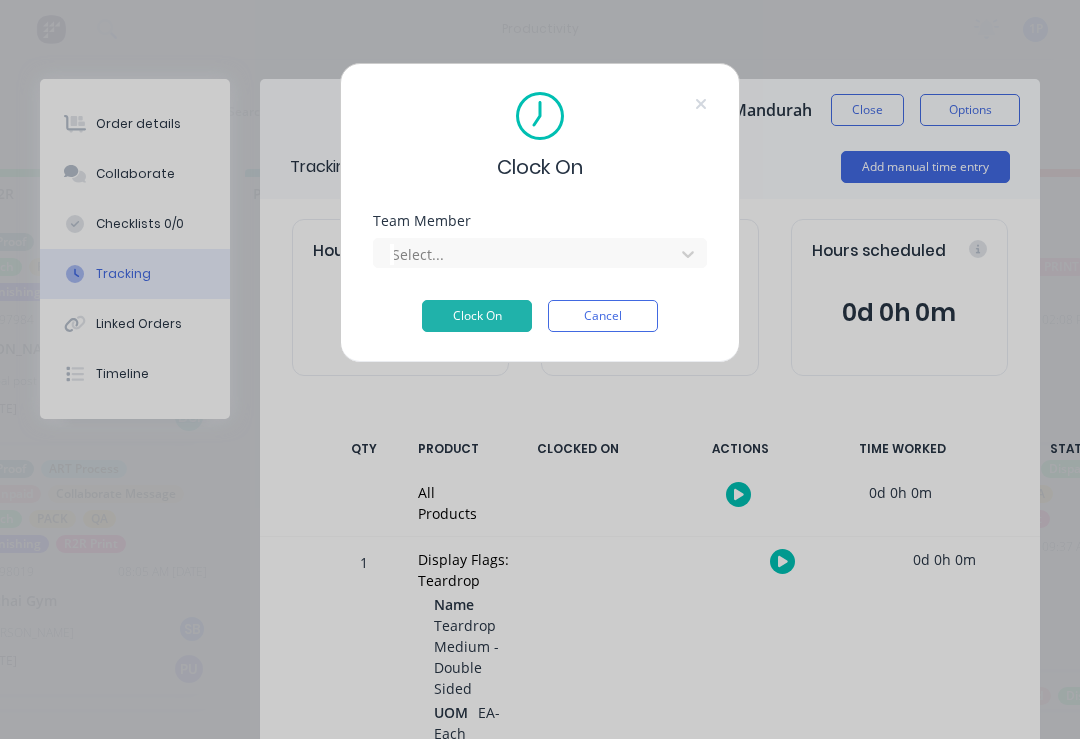 click on "Team Member Select..." at bounding box center [540, 258] 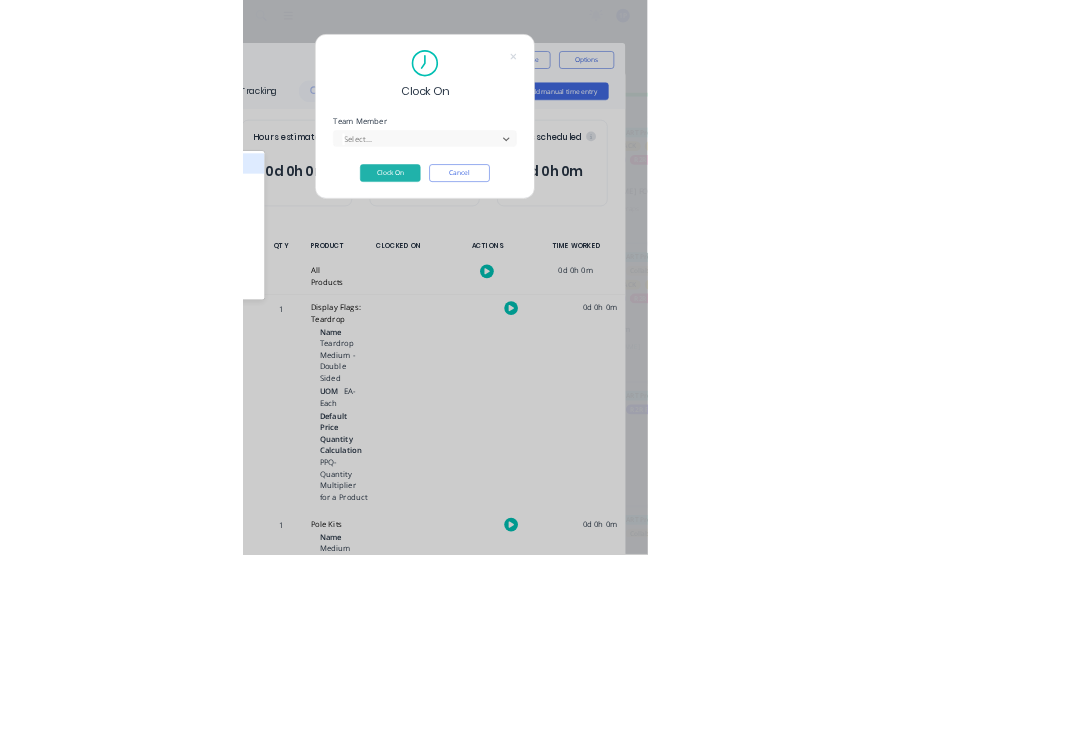 scroll, scrollTop: 0, scrollLeft: 0, axis: both 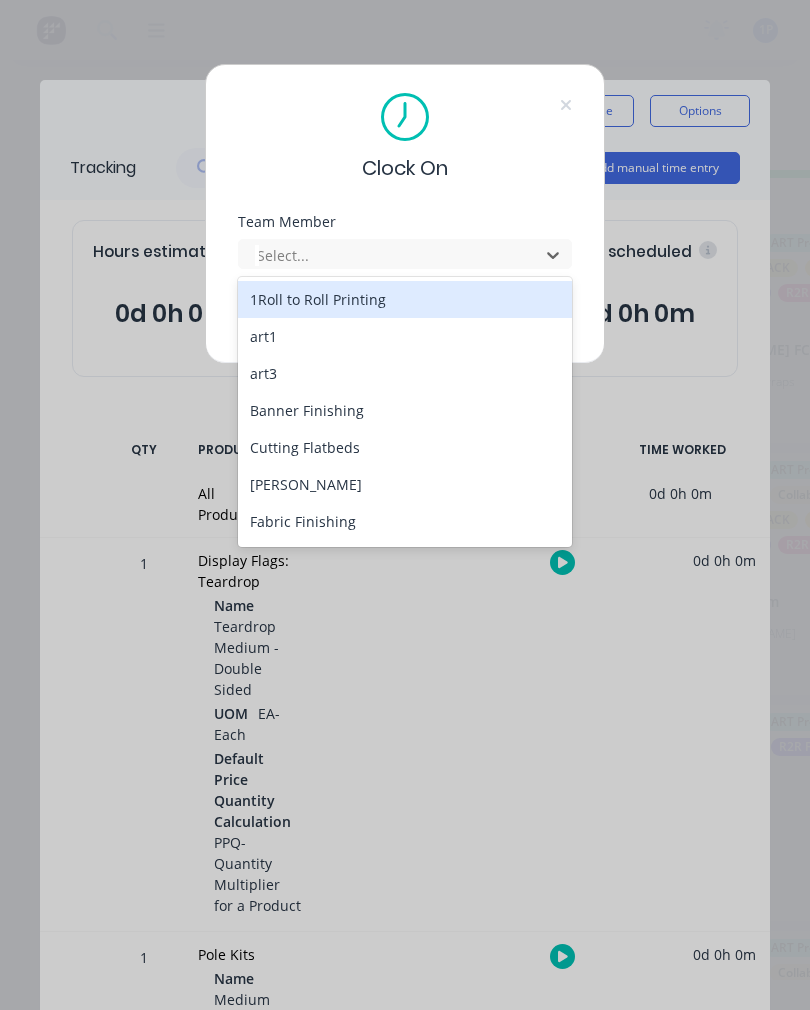 click on "1Roll to Roll Printing" at bounding box center (405, 299) 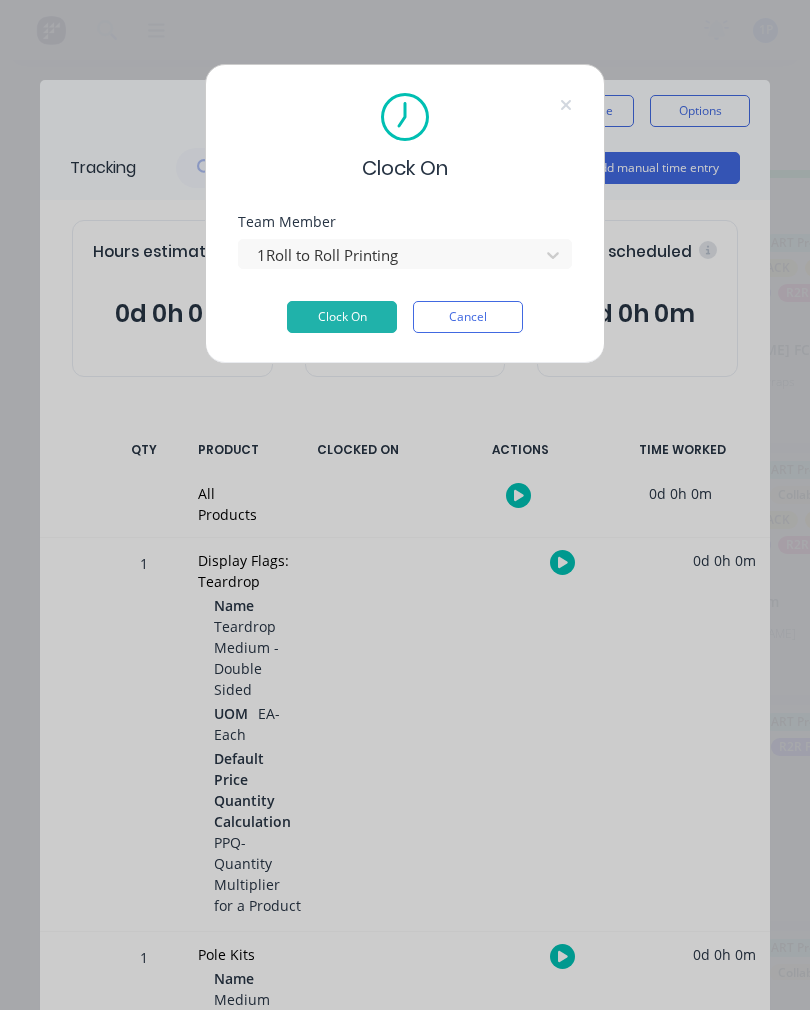 click on "Clock On" at bounding box center [342, 317] 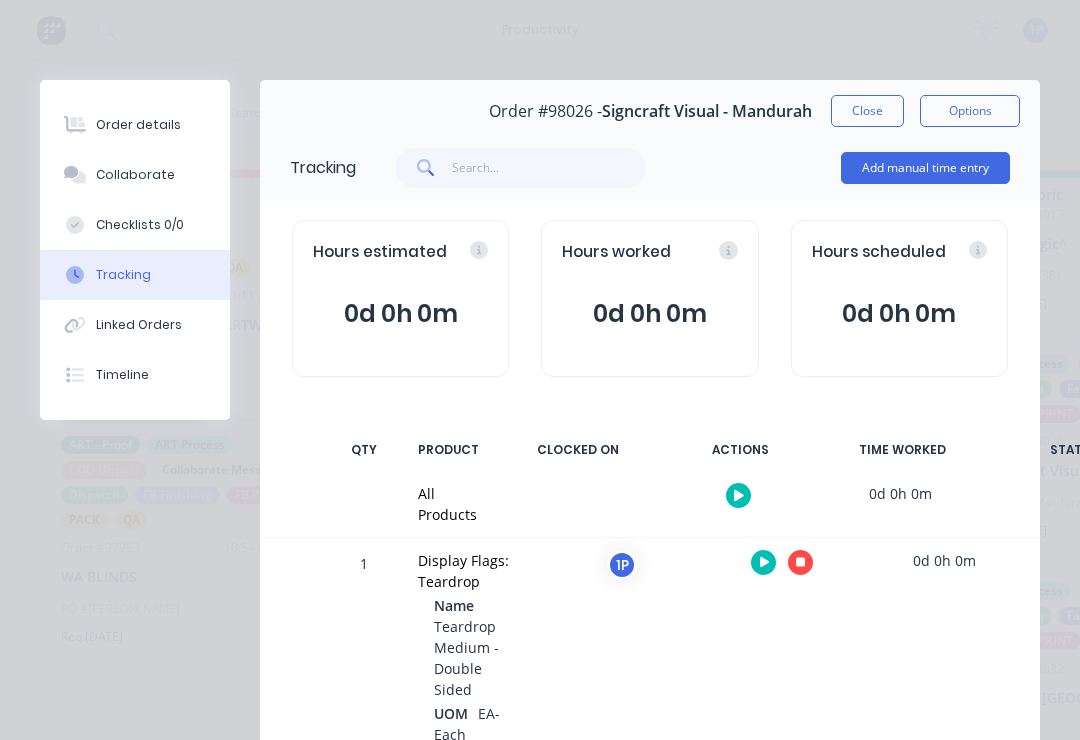 click at bounding box center [800, 562] 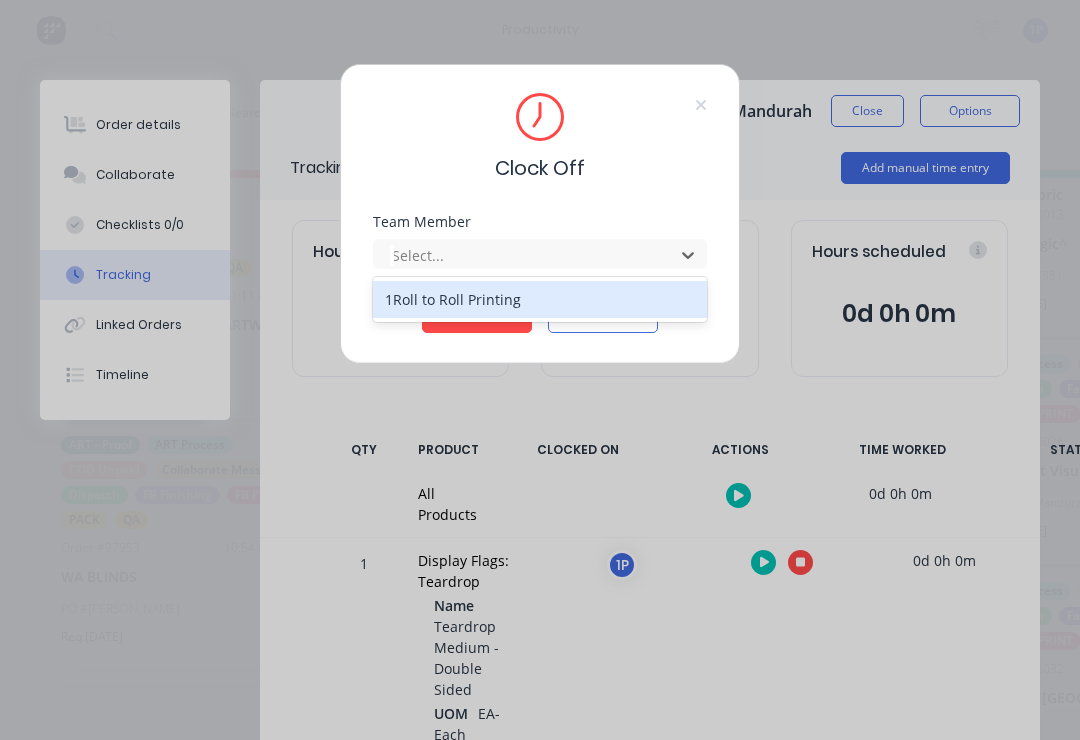click on "1Roll to Roll Printing" at bounding box center [540, 299] 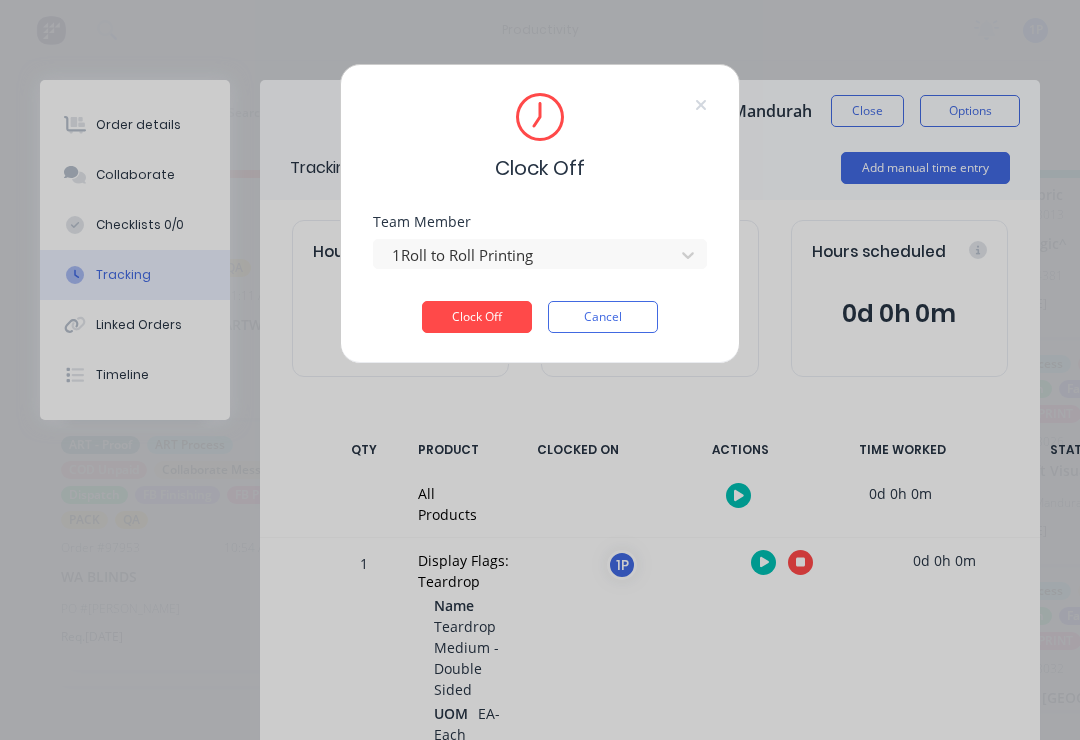 click on "Team Member 1Roll to Roll Printing" at bounding box center [540, 258] 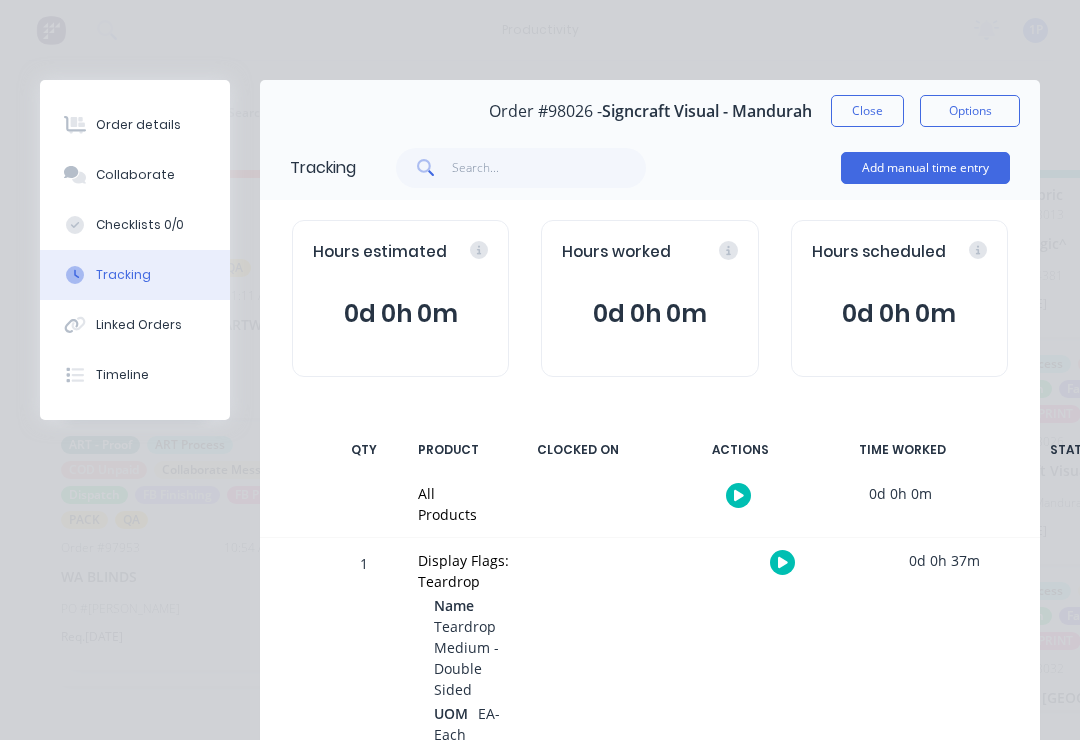 click on "Close" at bounding box center (867, 111) 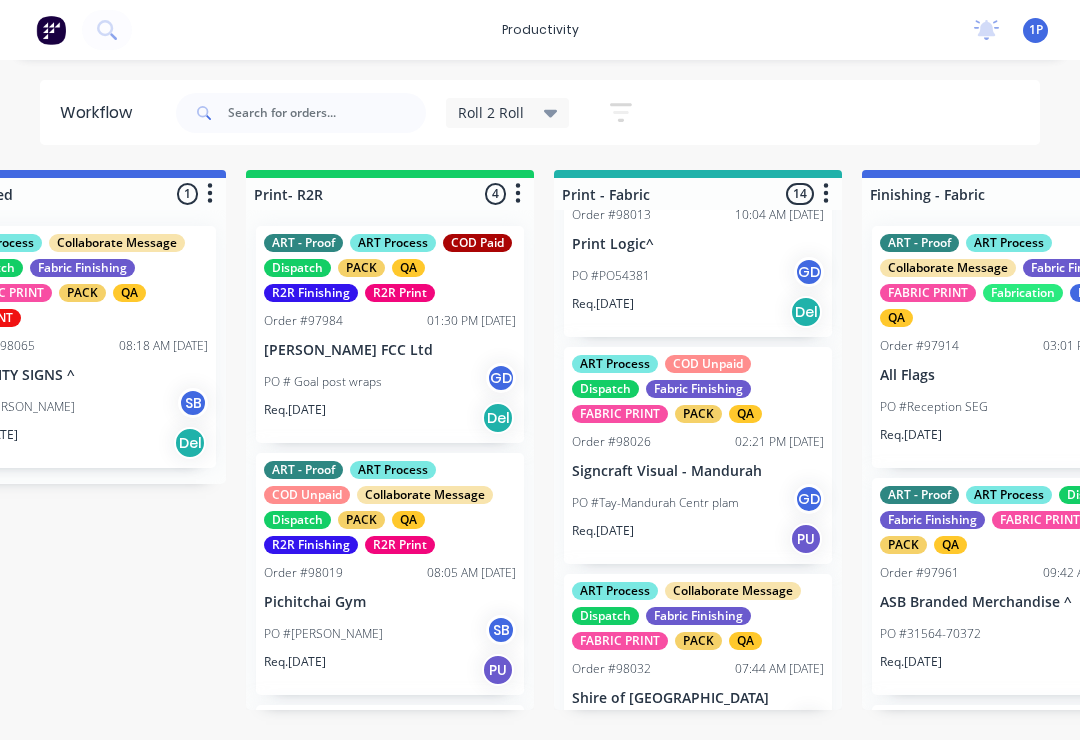 scroll, scrollTop: 0, scrollLeft: 416, axis: horizontal 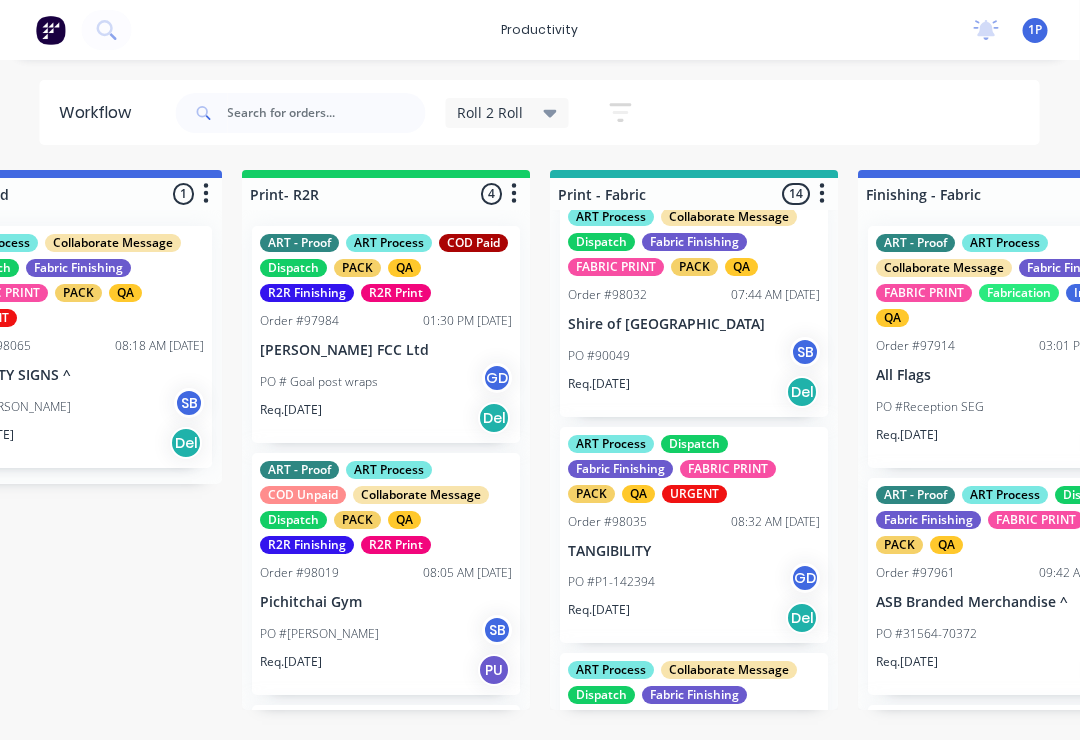 click on "Shire of [GEOGRAPHIC_DATA]" at bounding box center [695, 324] 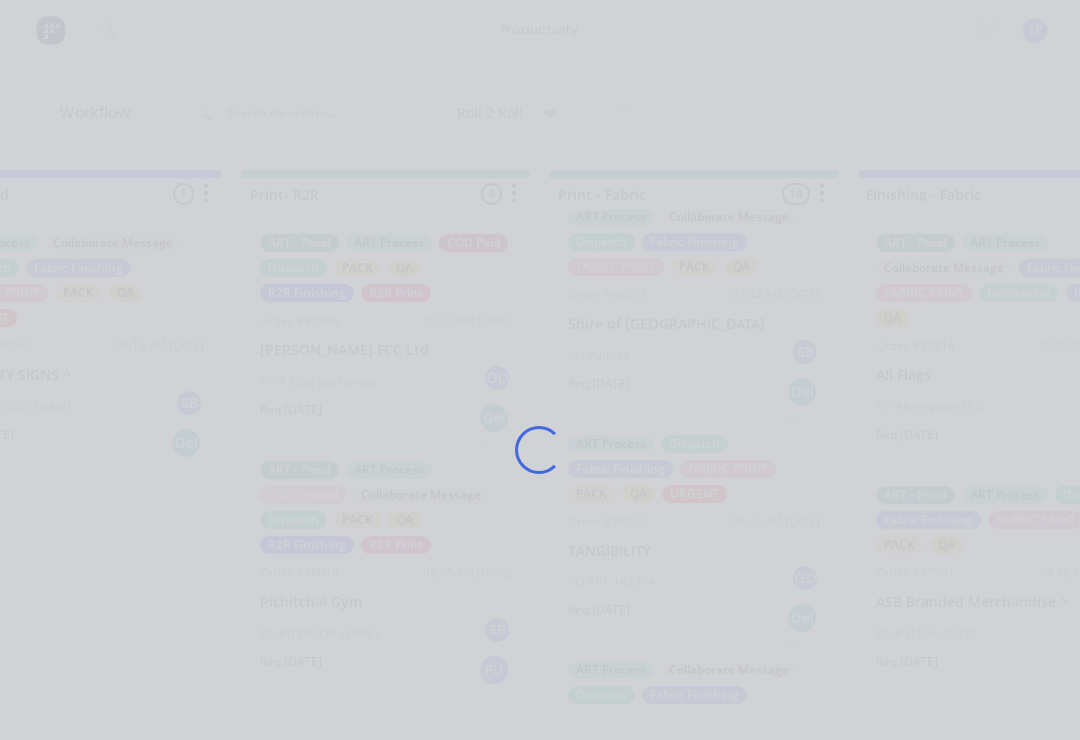 scroll, scrollTop: 0, scrollLeft: 417, axis: horizontal 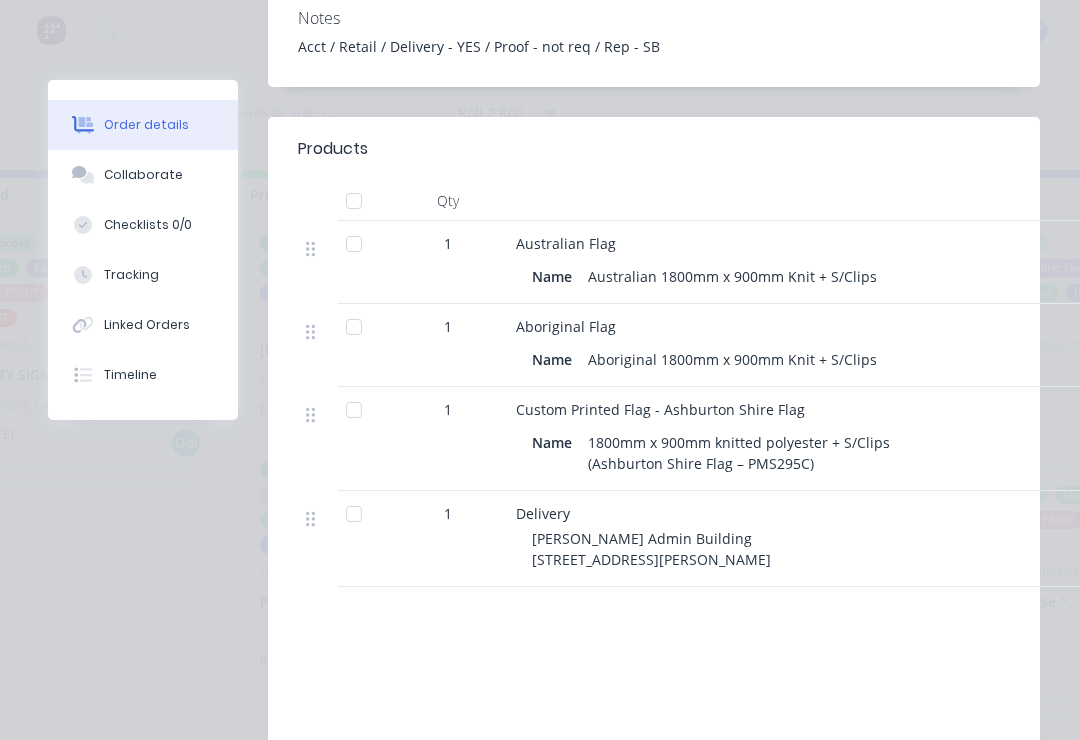 click 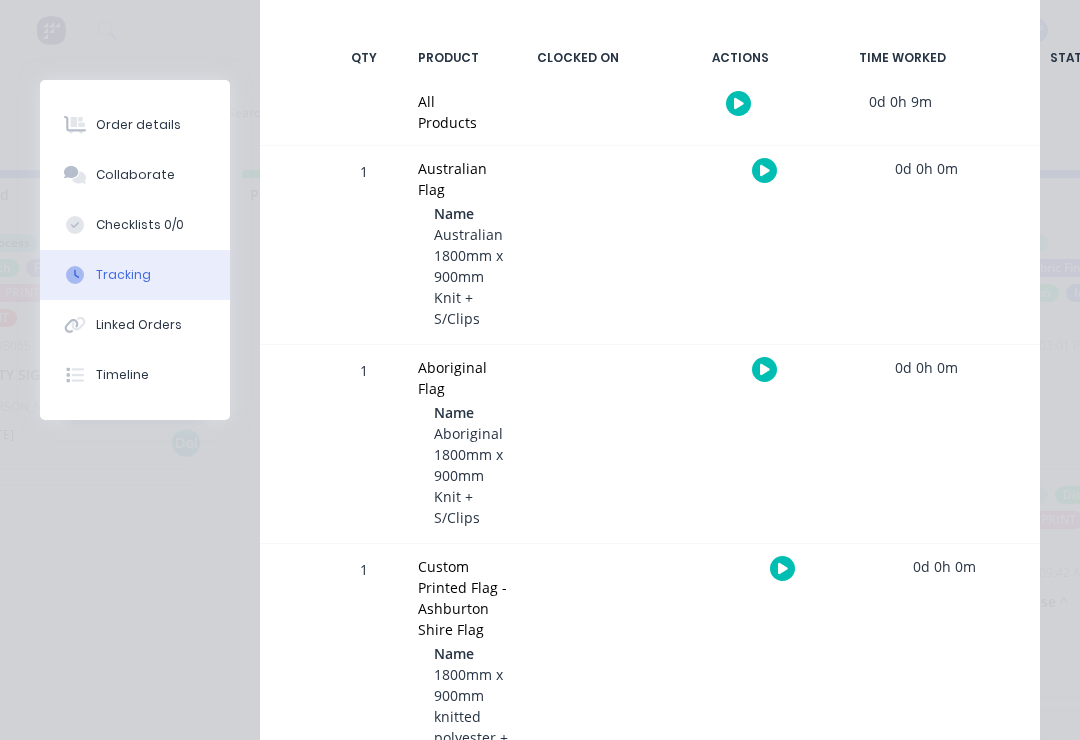 scroll, scrollTop: 396, scrollLeft: 0, axis: vertical 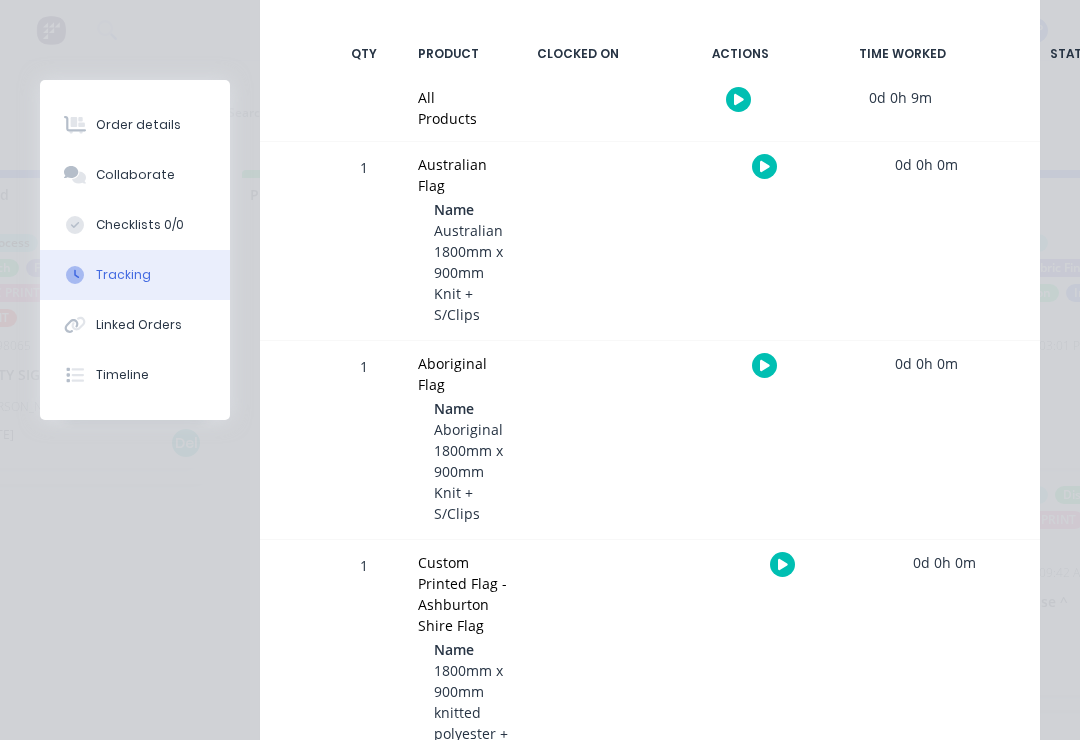 click at bounding box center (782, 564) 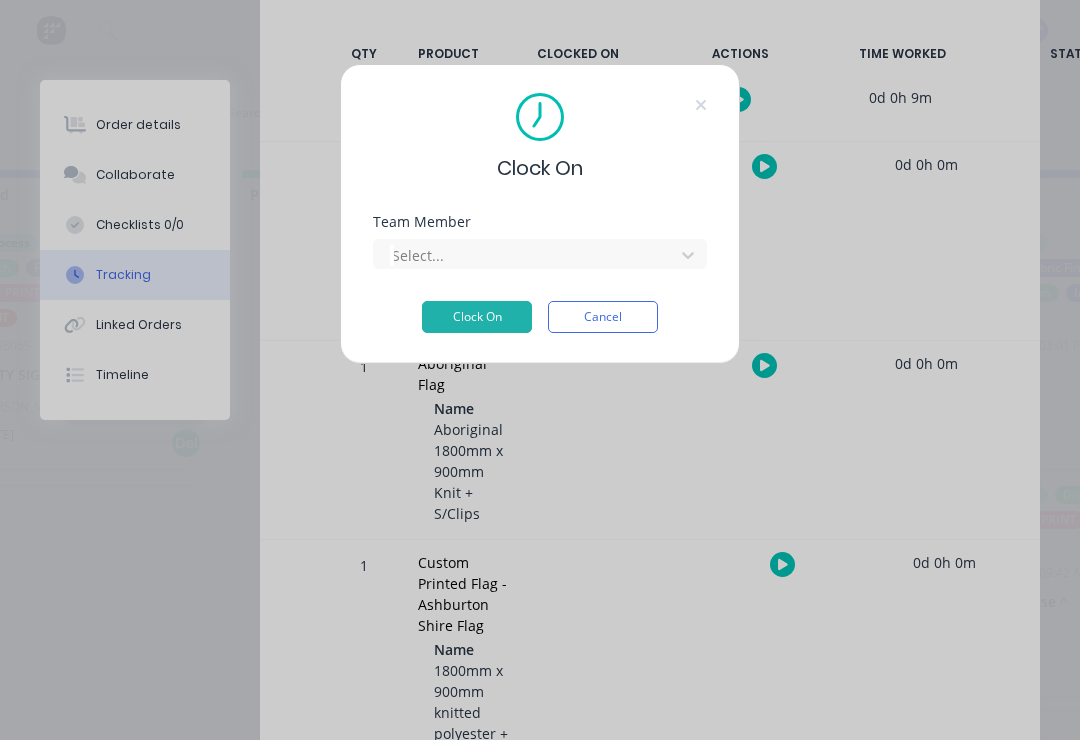 click on "Cancel" at bounding box center (603, 317) 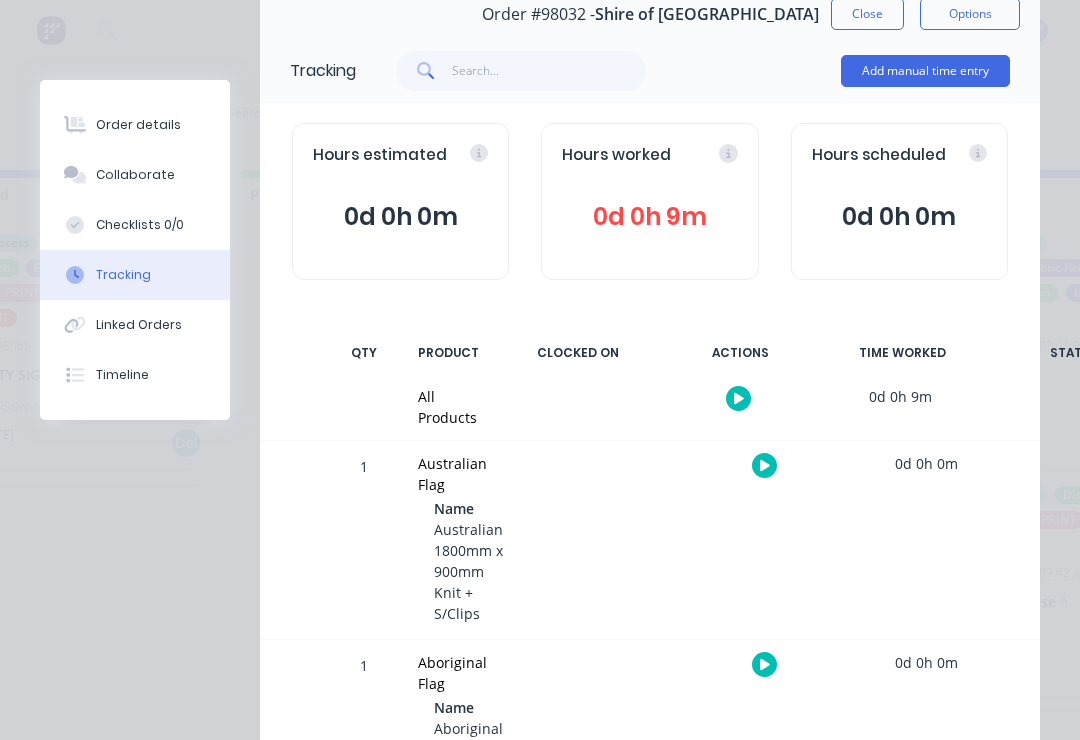 scroll, scrollTop: 89, scrollLeft: 0, axis: vertical 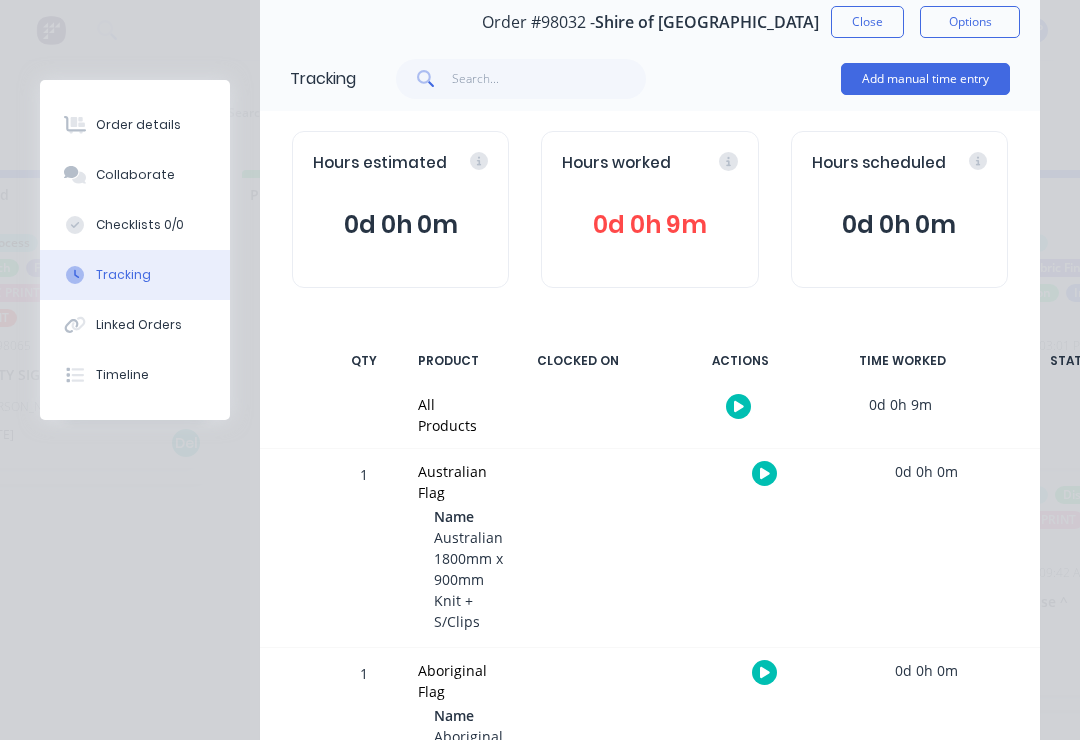 click on "Tracking Add manual time entry" at bounding box center (650, 78) 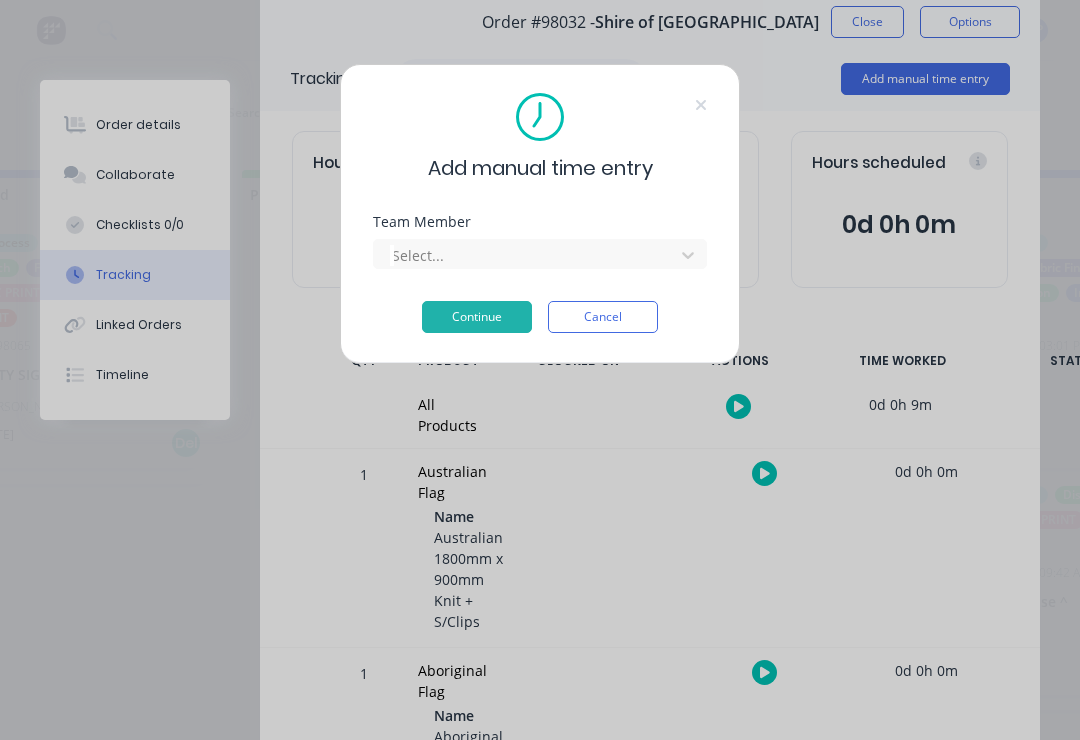 click on "Team Member" at bounding box center (540, 222) 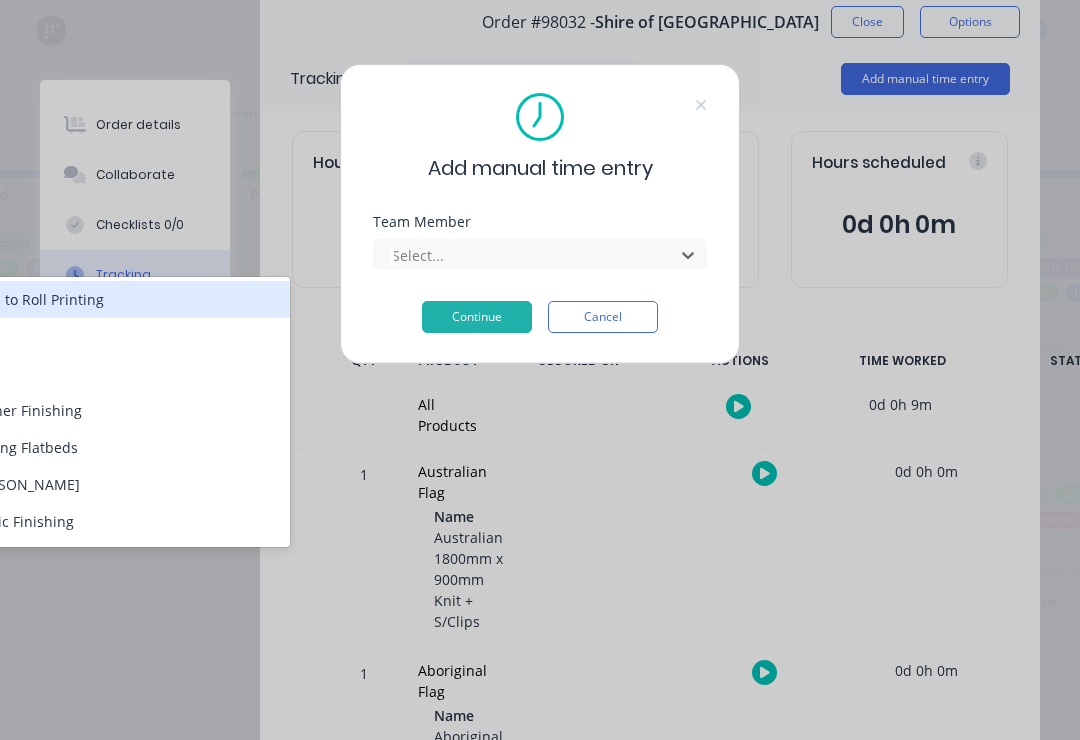 scroll, scrollTop: 0, scrollLeft: 416, axis: horizontal 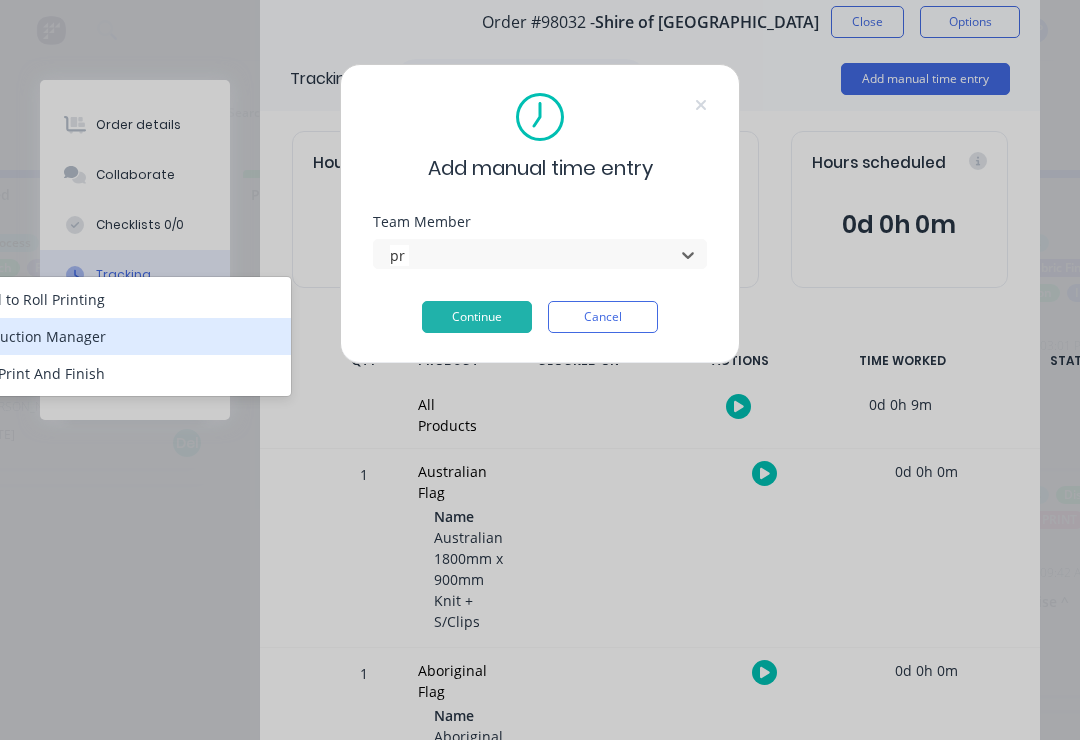 type on "p" 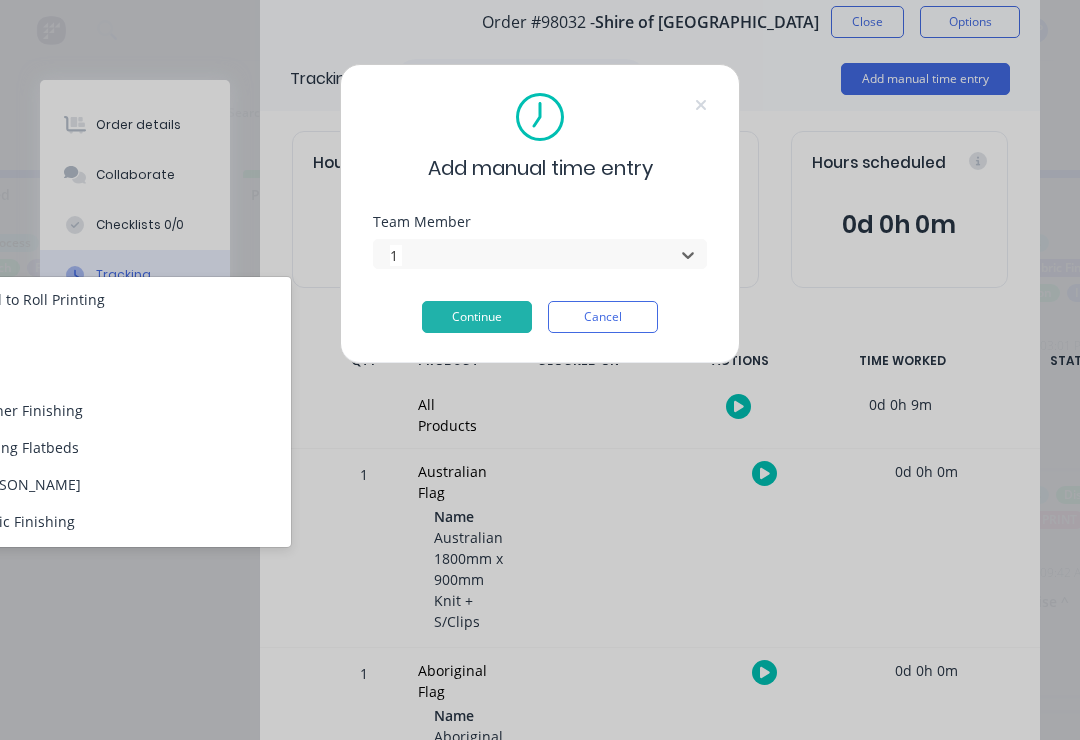 type on "1" 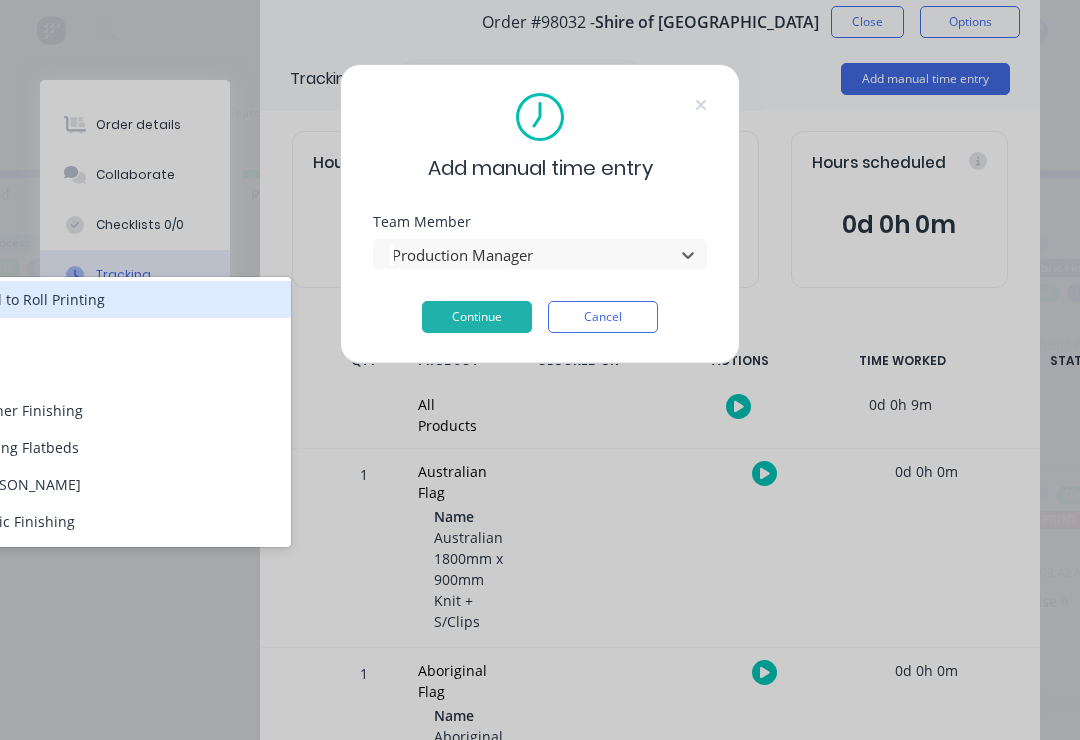 click on "1Roll to Roll Printing" at bounding box center [124, 299] 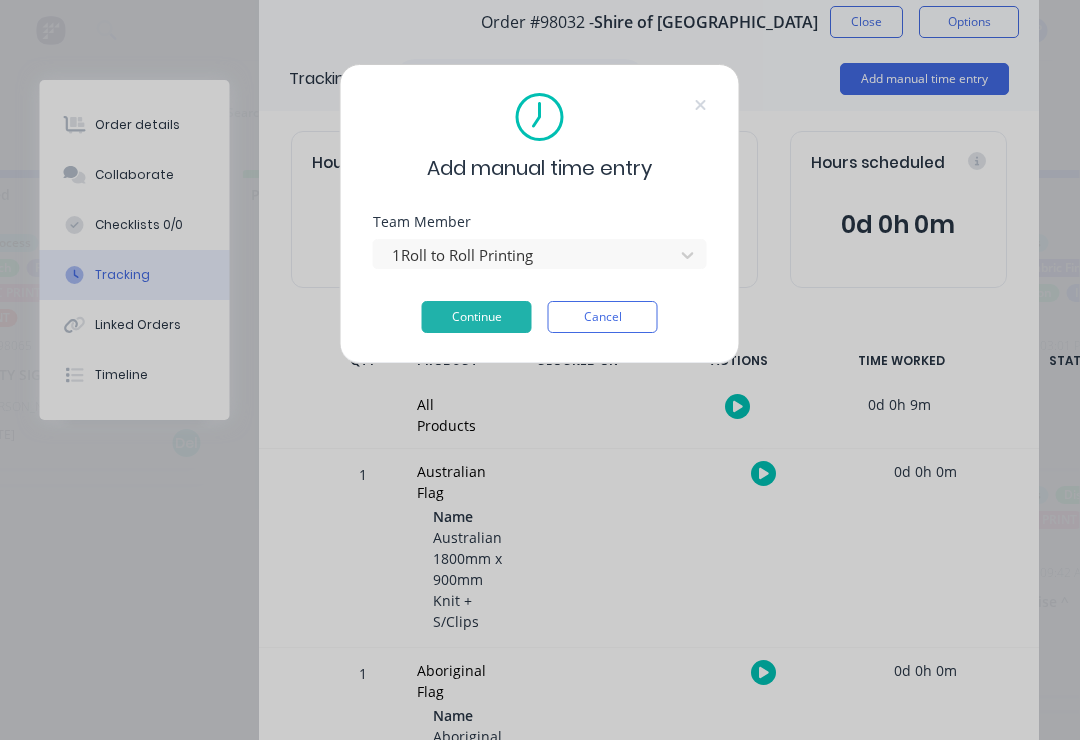 click on "Continue" at bounding box center (477, 317) 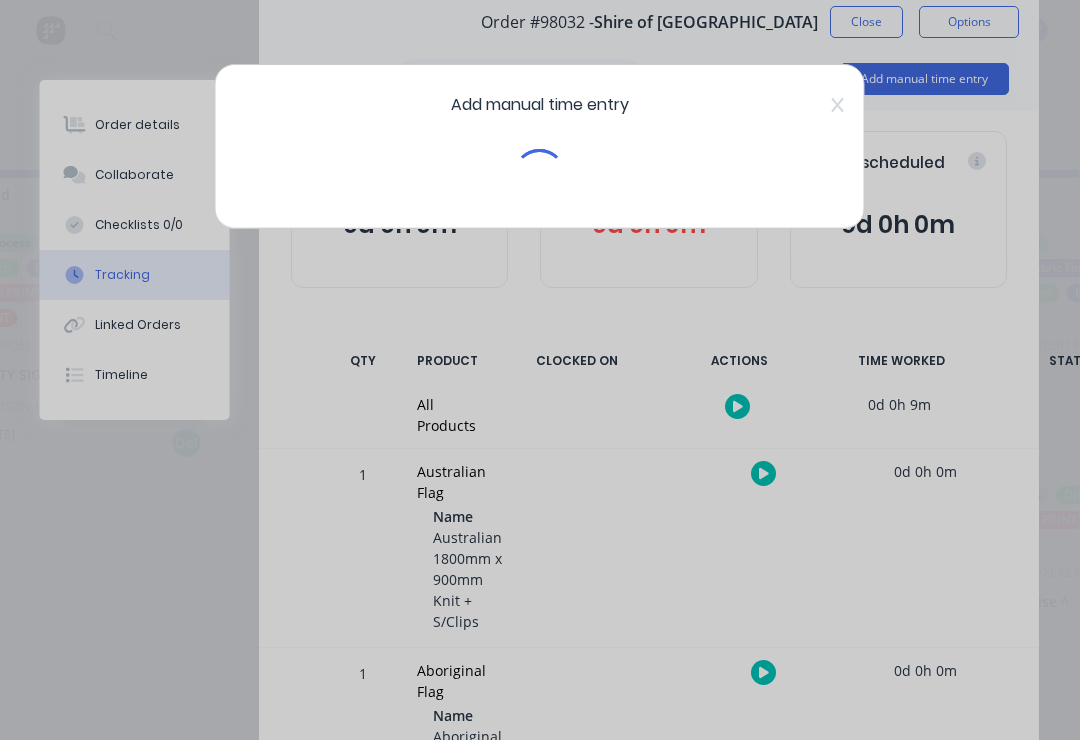 scroll, scrollTop: 0, scrollLeft: 417, axis: horizontal 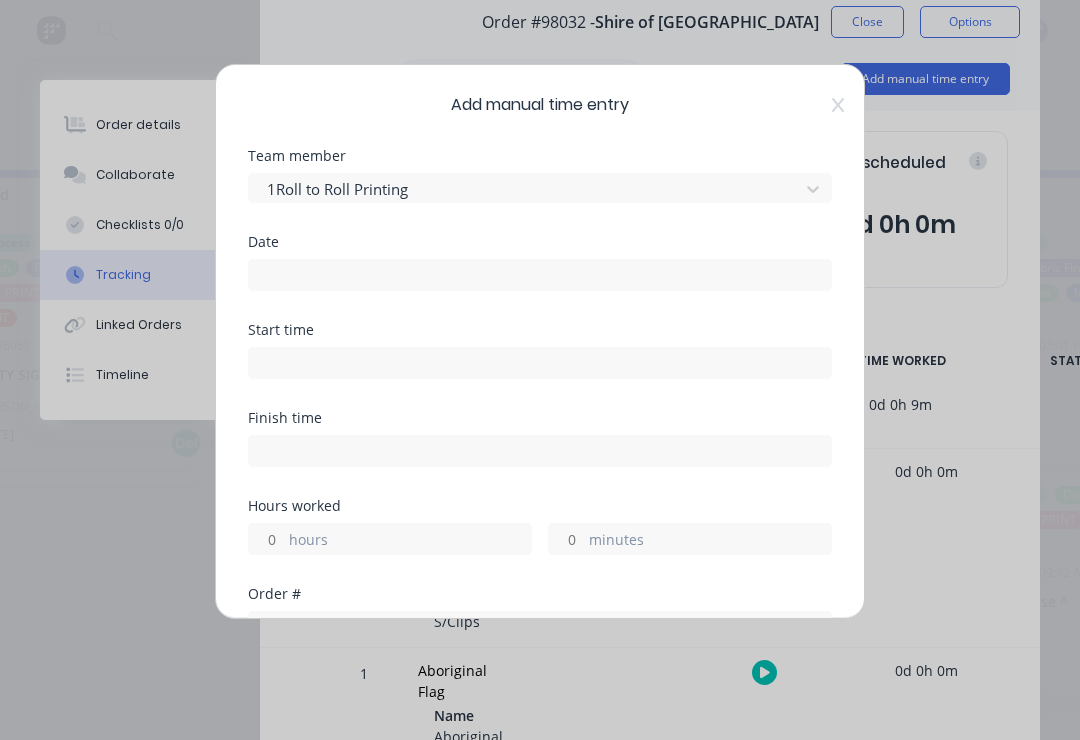 click at bounding box center (540, 275) 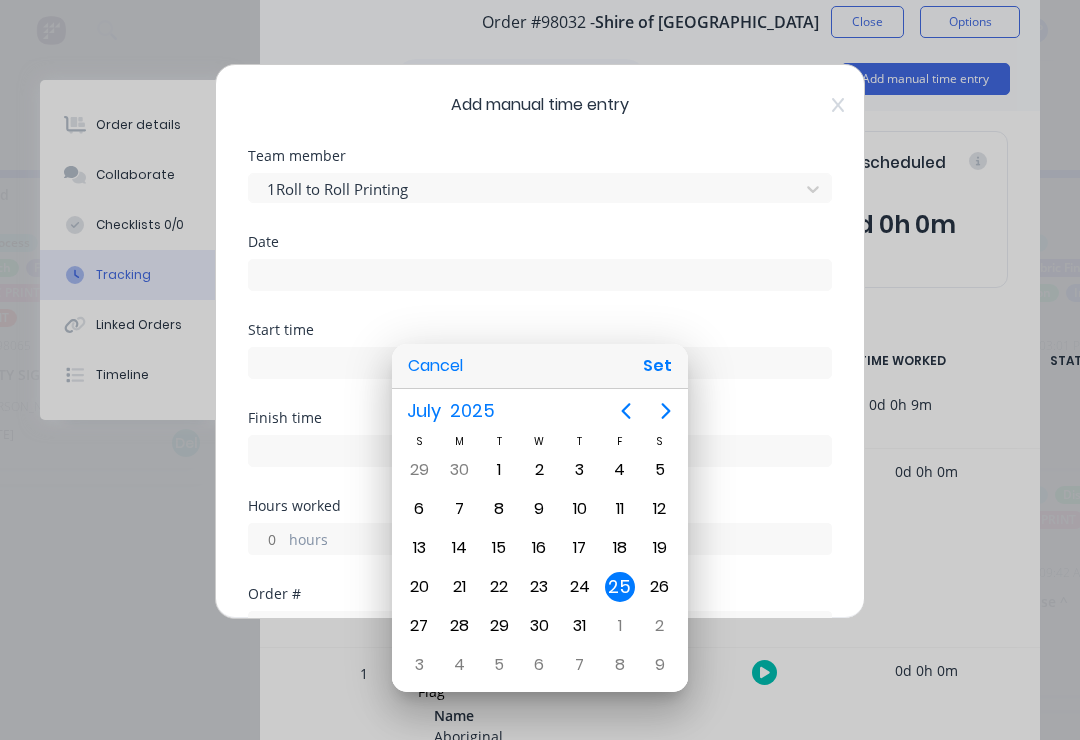 click on "25" at bounding box center [620, 587] 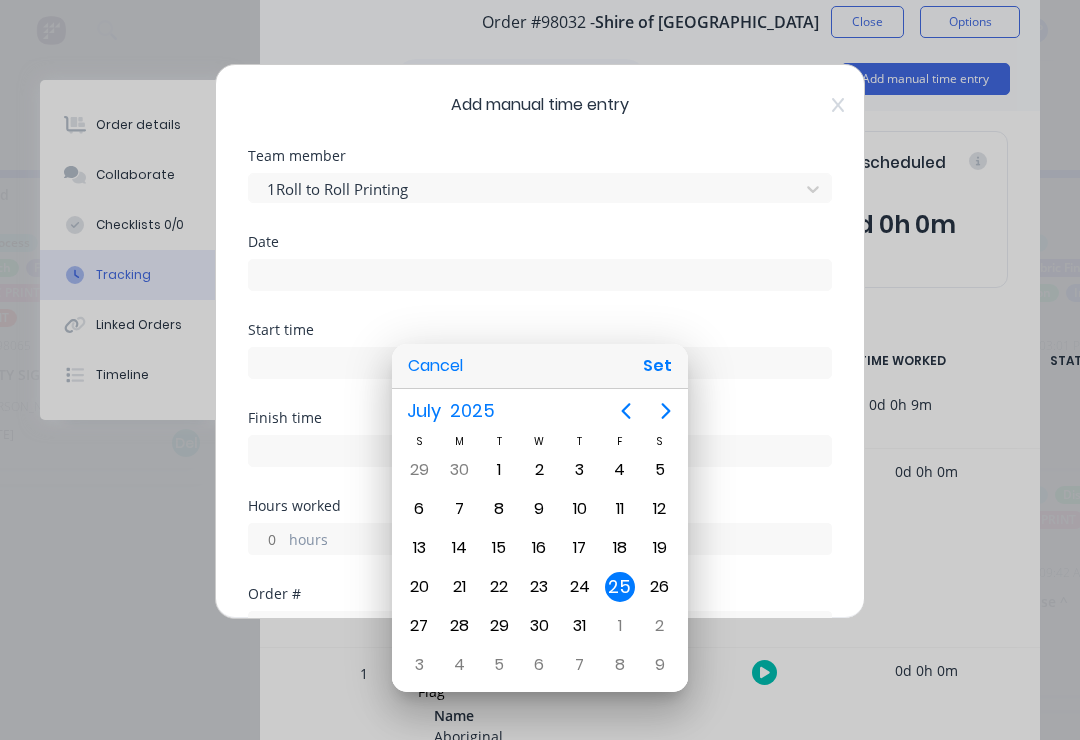 click on "Set" at bounding box center (657, 366) 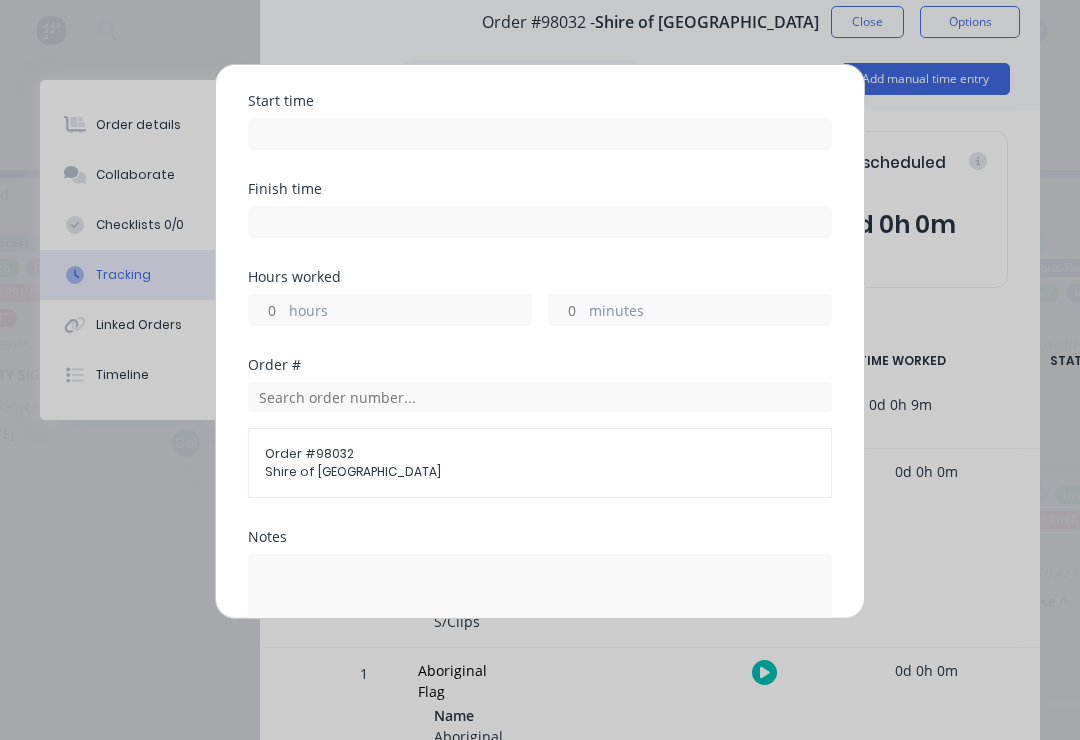 scroll, scrollTop: 284, scrollLeft: 0, axis: vertical 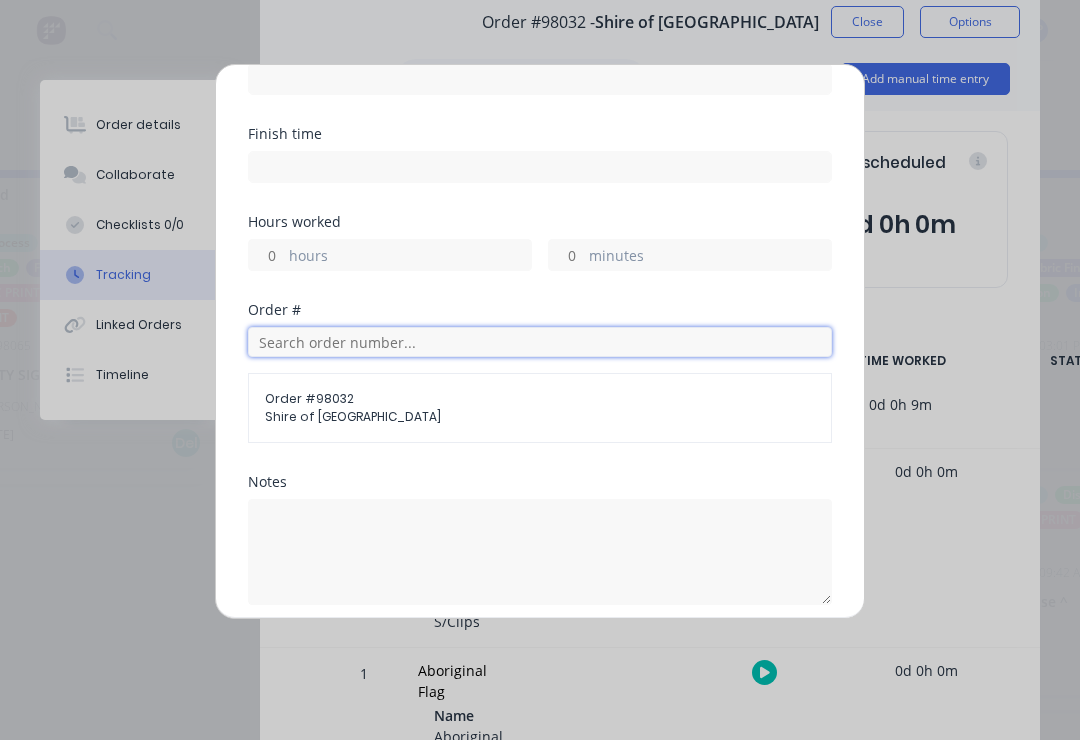 click at bounding box center [540, 342] 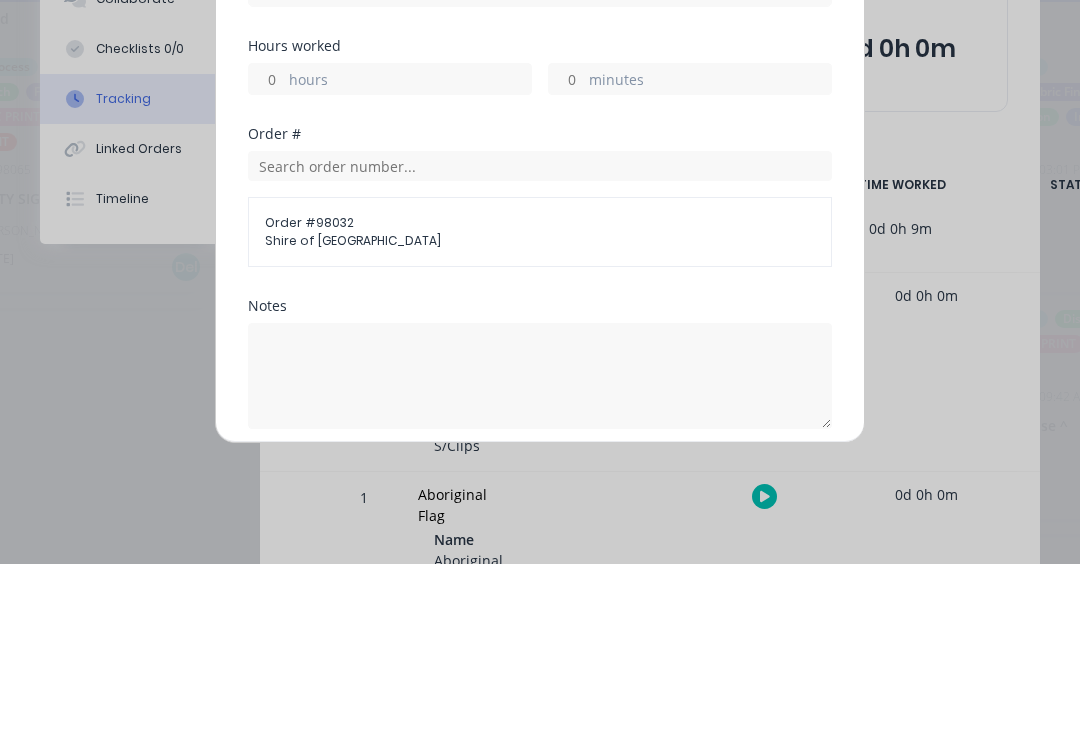 click on "Shire of [GEOGRAPHIC_DATA]" at bounding box center [540, 417] 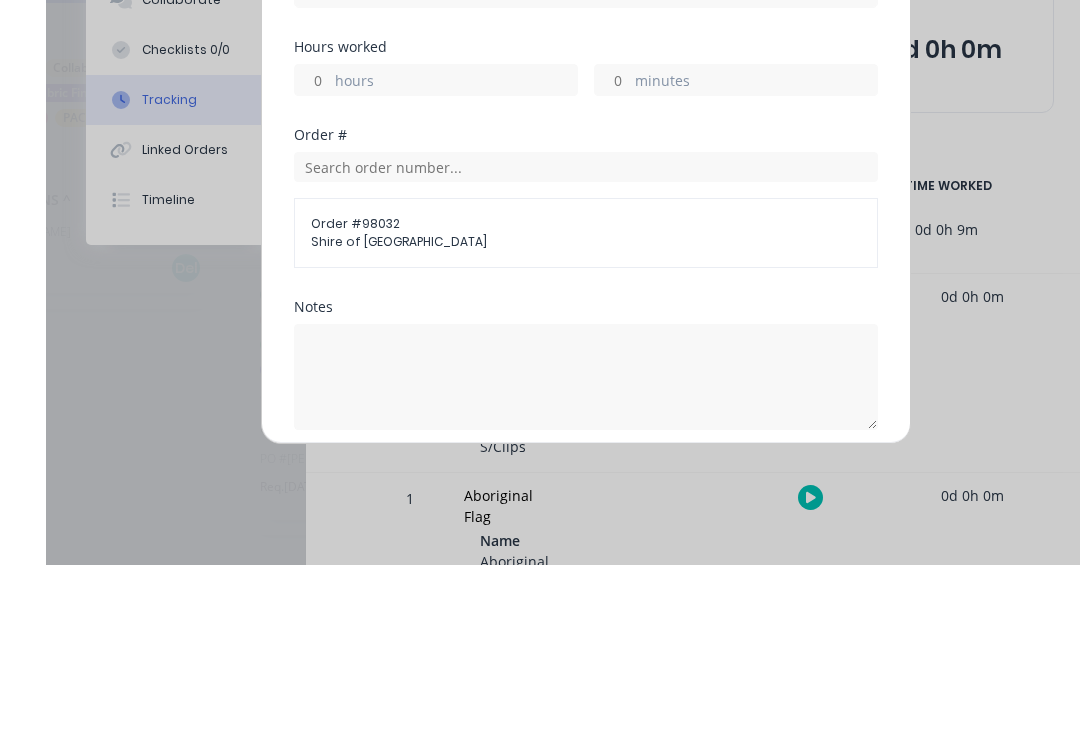 scroll, scrollTop: 1, scrollLeft: 468, axis: both 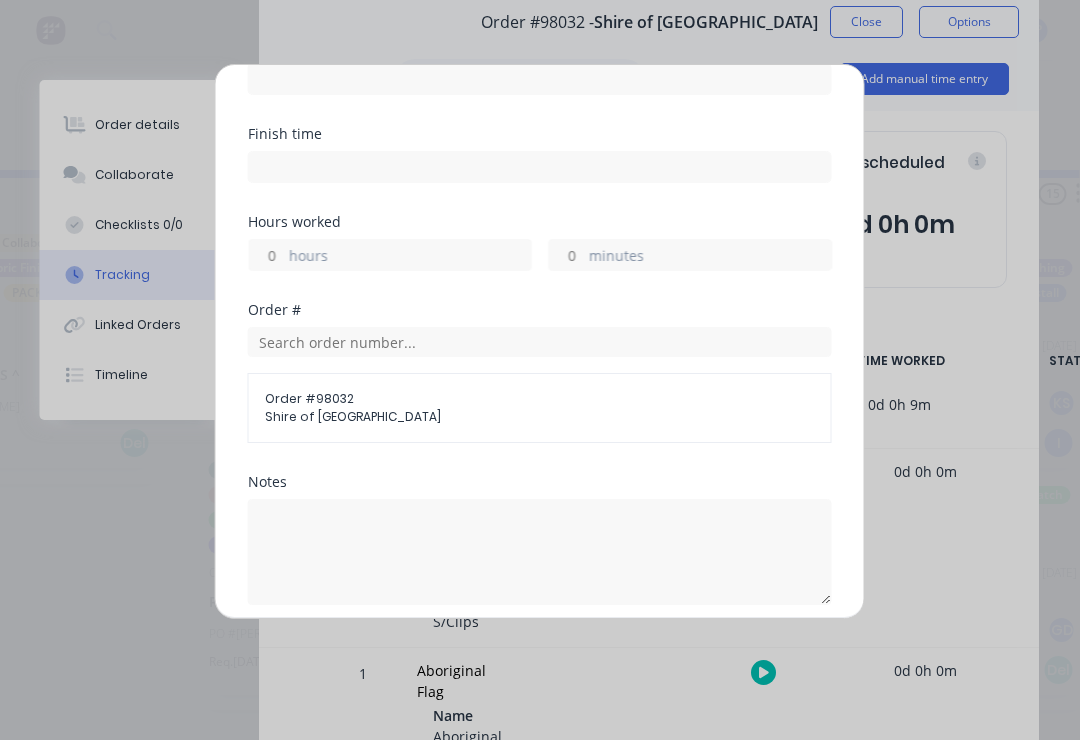click on "Order # 98032 Shire of Ashburton" at bounding box center [540, 385] 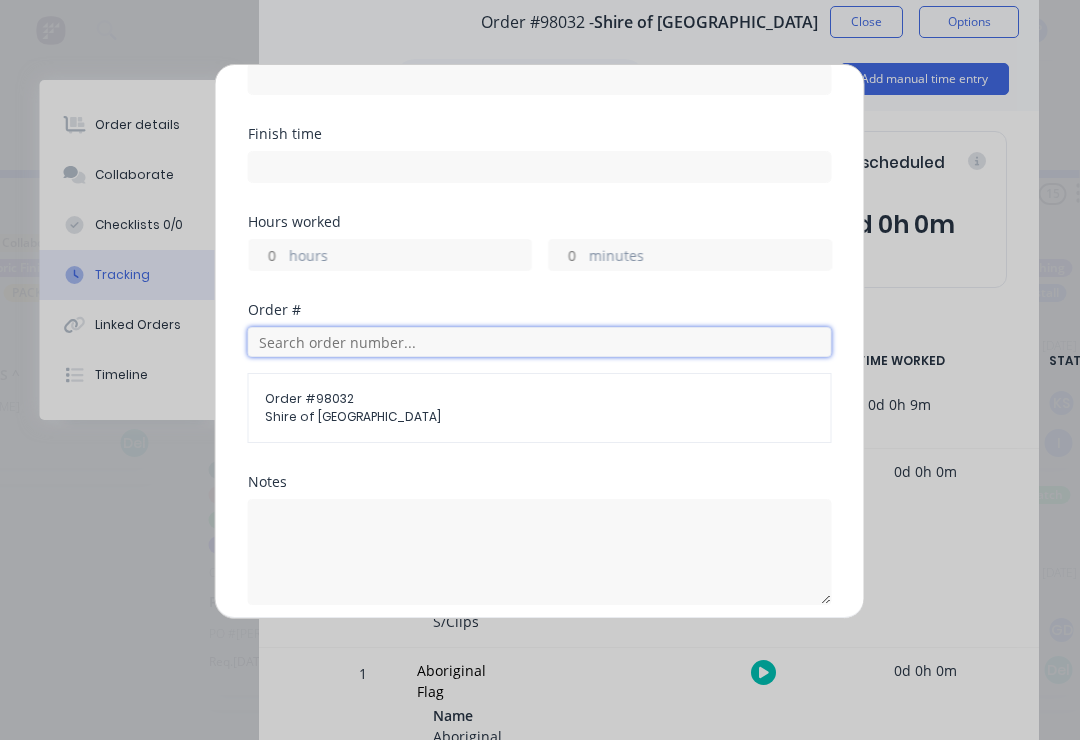 click at bounding box center [540, 342] 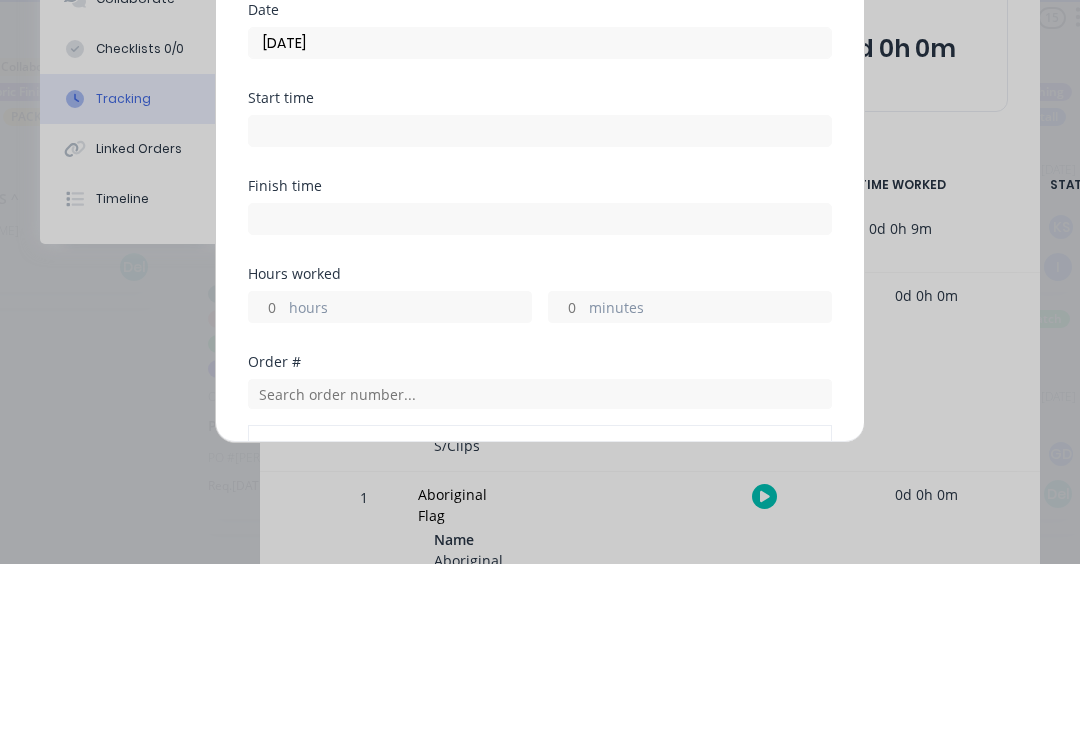 scroll, scrollTop: 55, scrollLeft: 0, axis: vertical 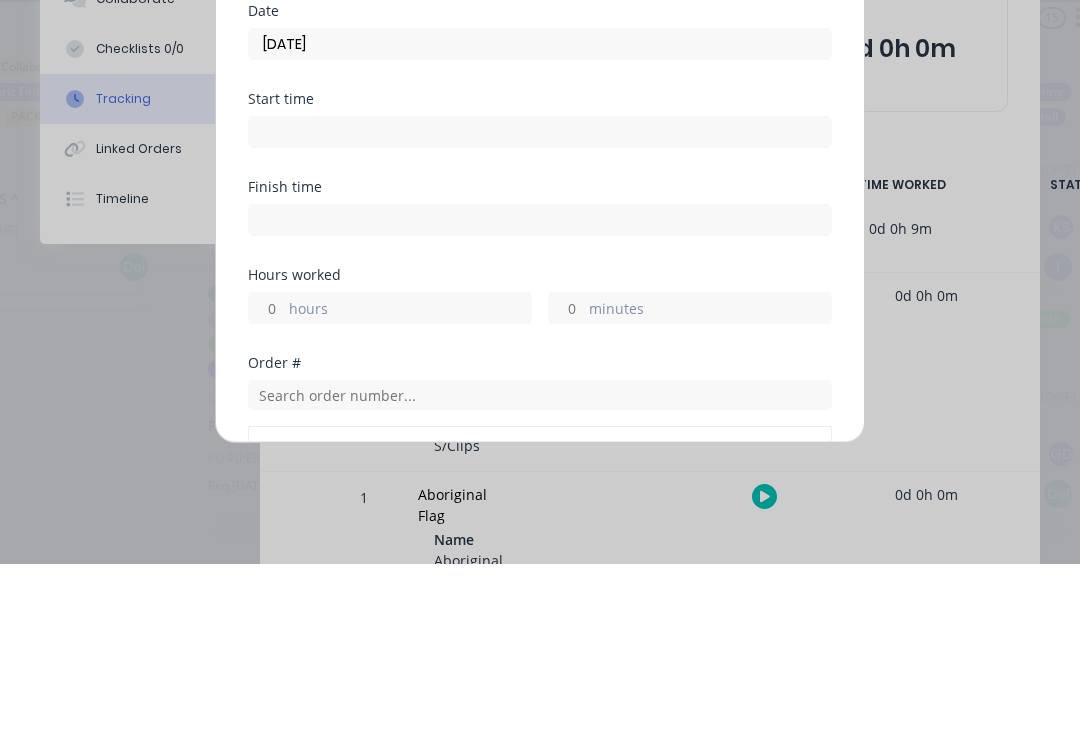 click on "minutes" at bounding box center [710, 486] 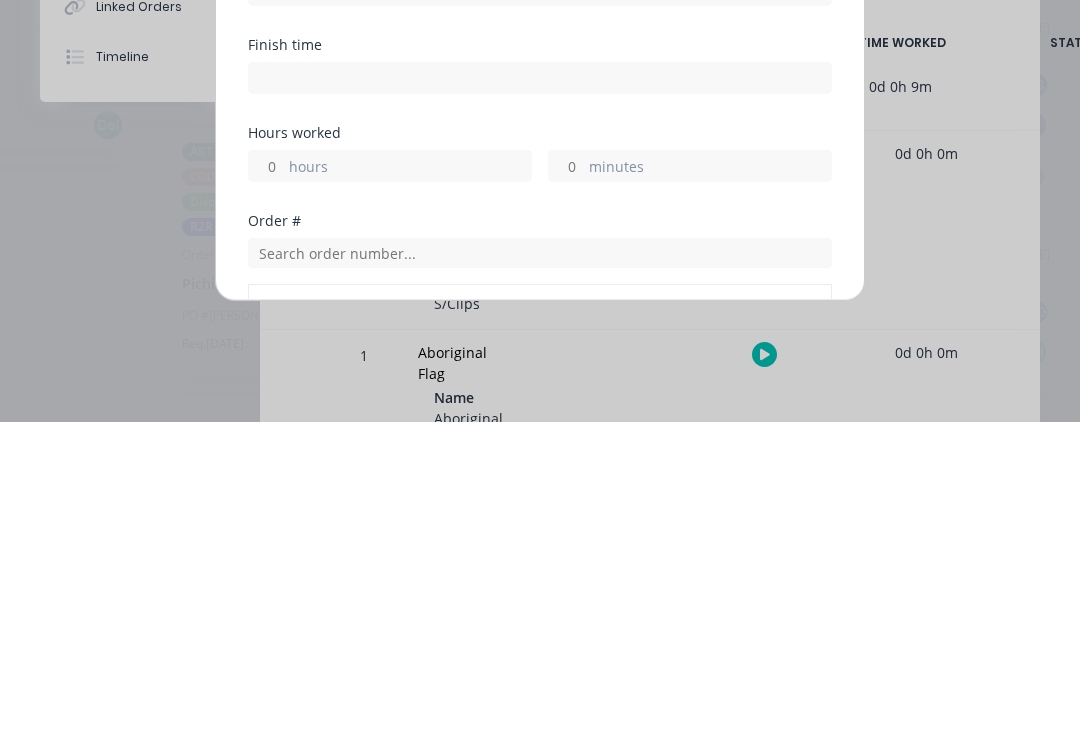 click on "hours" at bounding box center [410, 486] 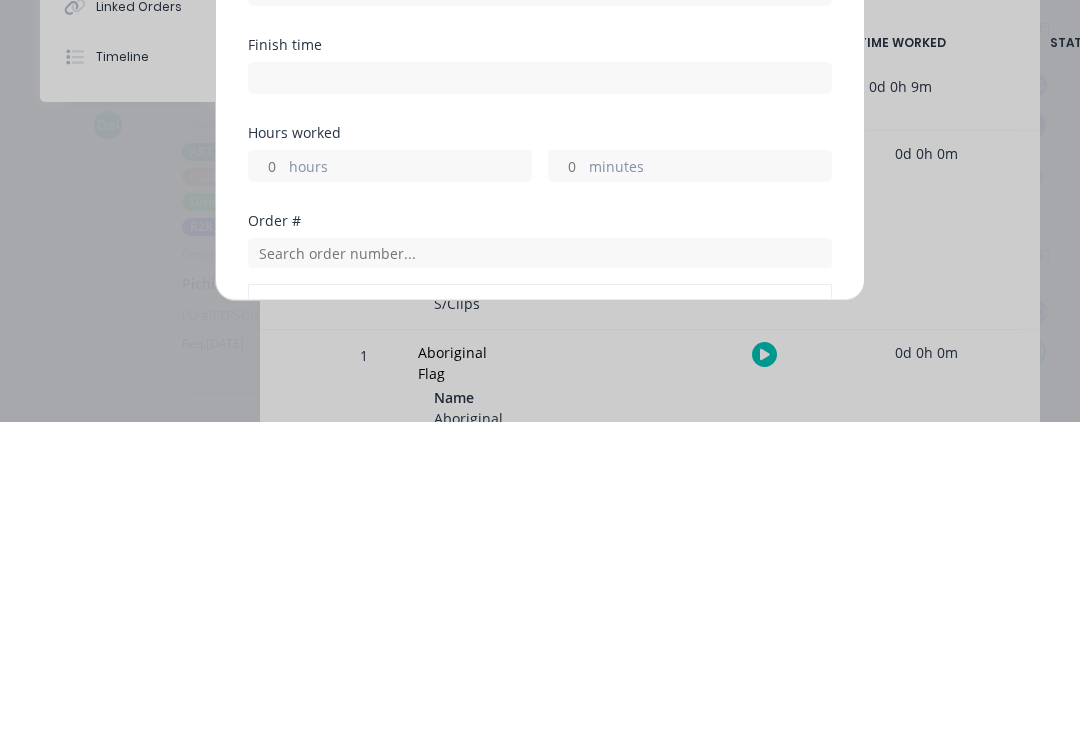 click on "minutes" at bounding box center [710, 486] 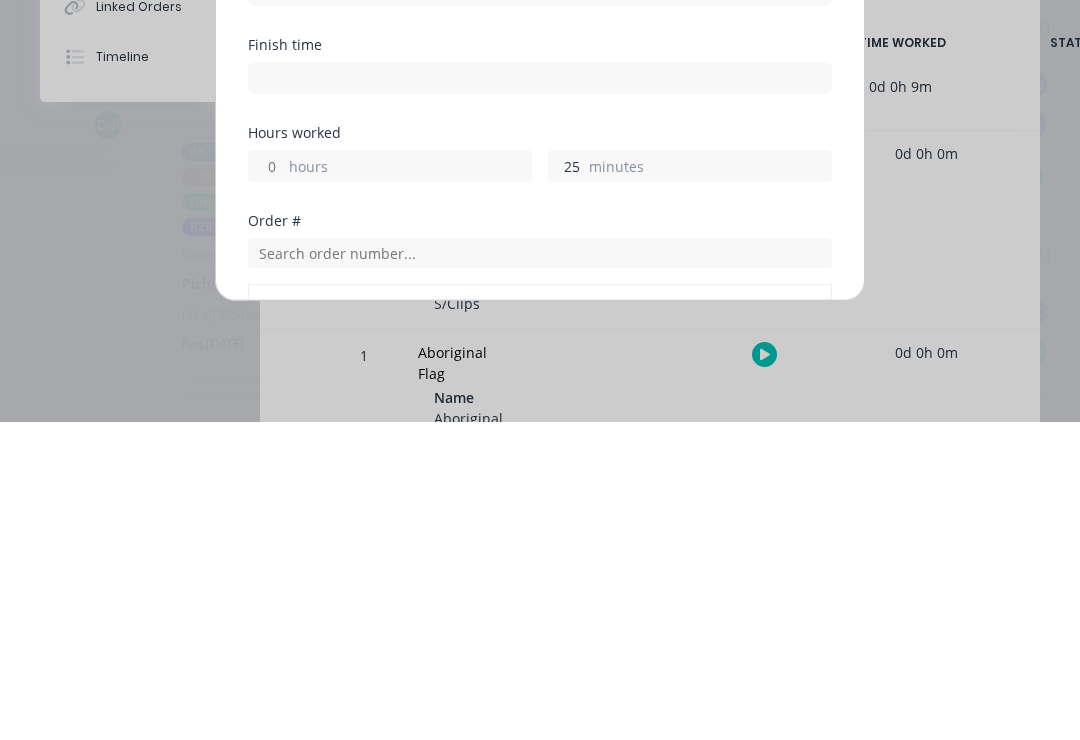 type on "25" 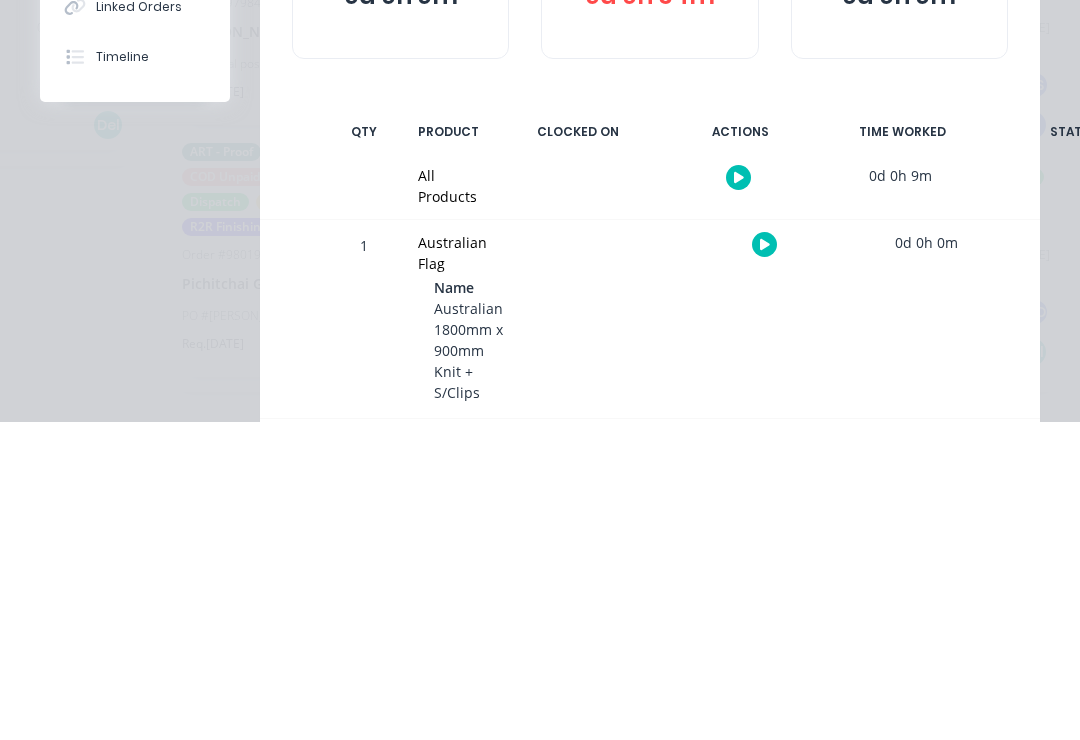 scroll, scrollTop: 0, scrollLeft: 0, axis: both 